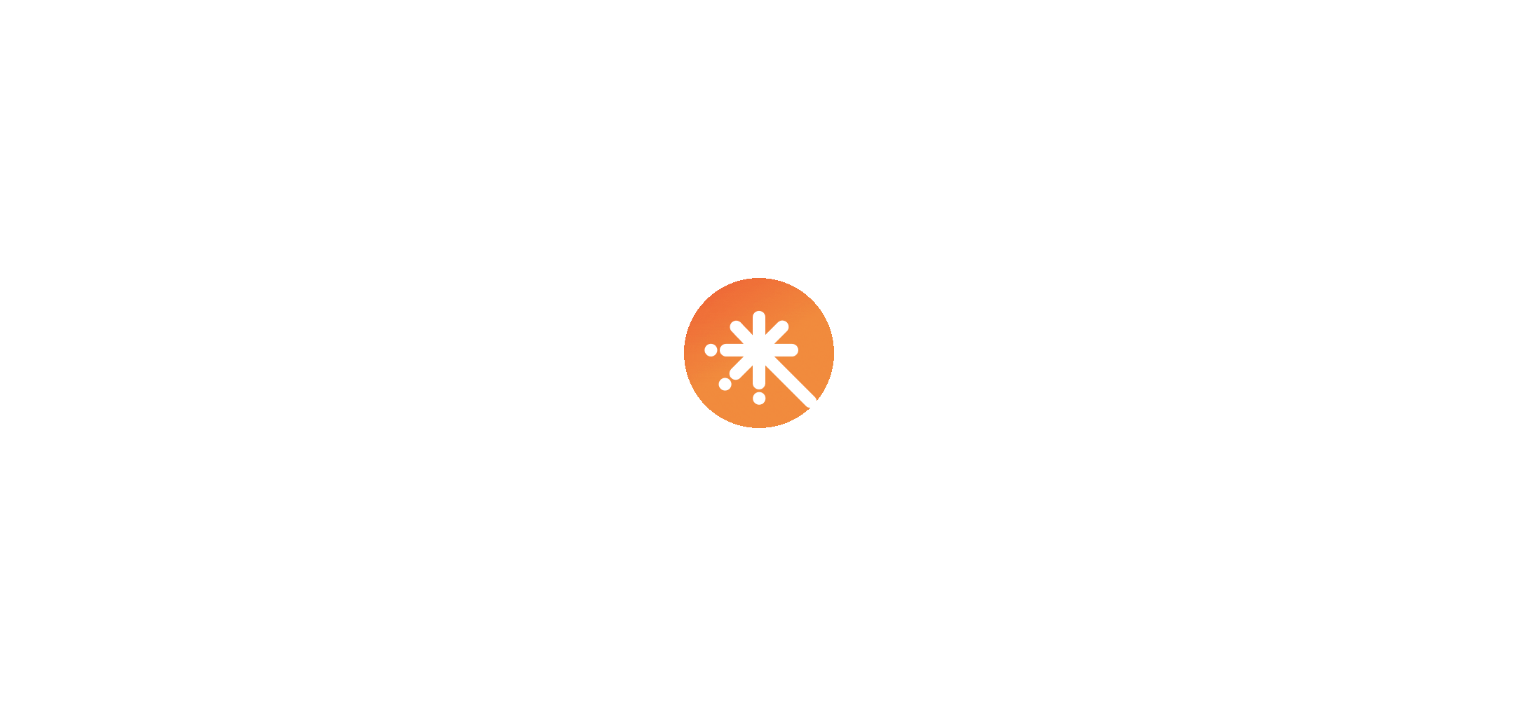 scroll, scrollTop: 0, scrollLeft: 0, axis: both 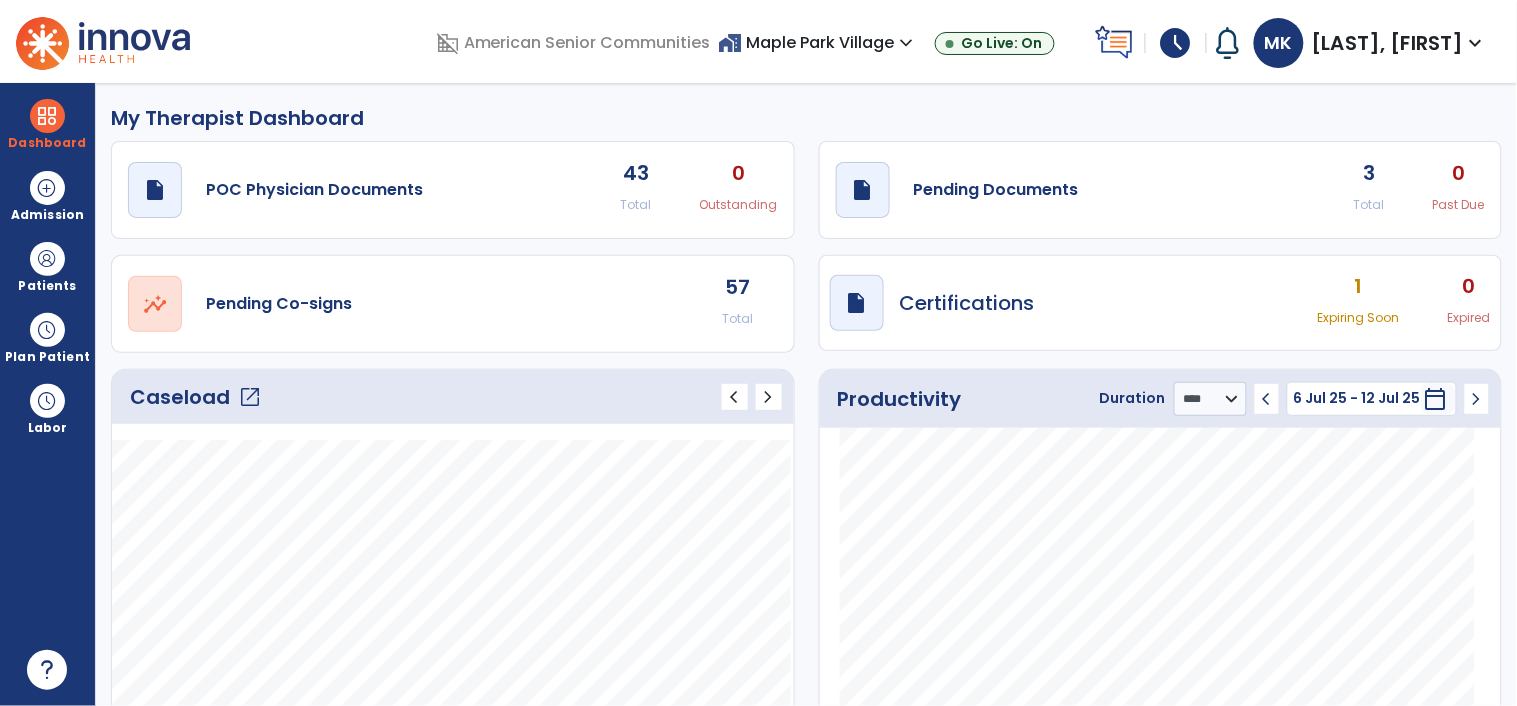 click on "open_in_new" at bounding box center (250, 397) 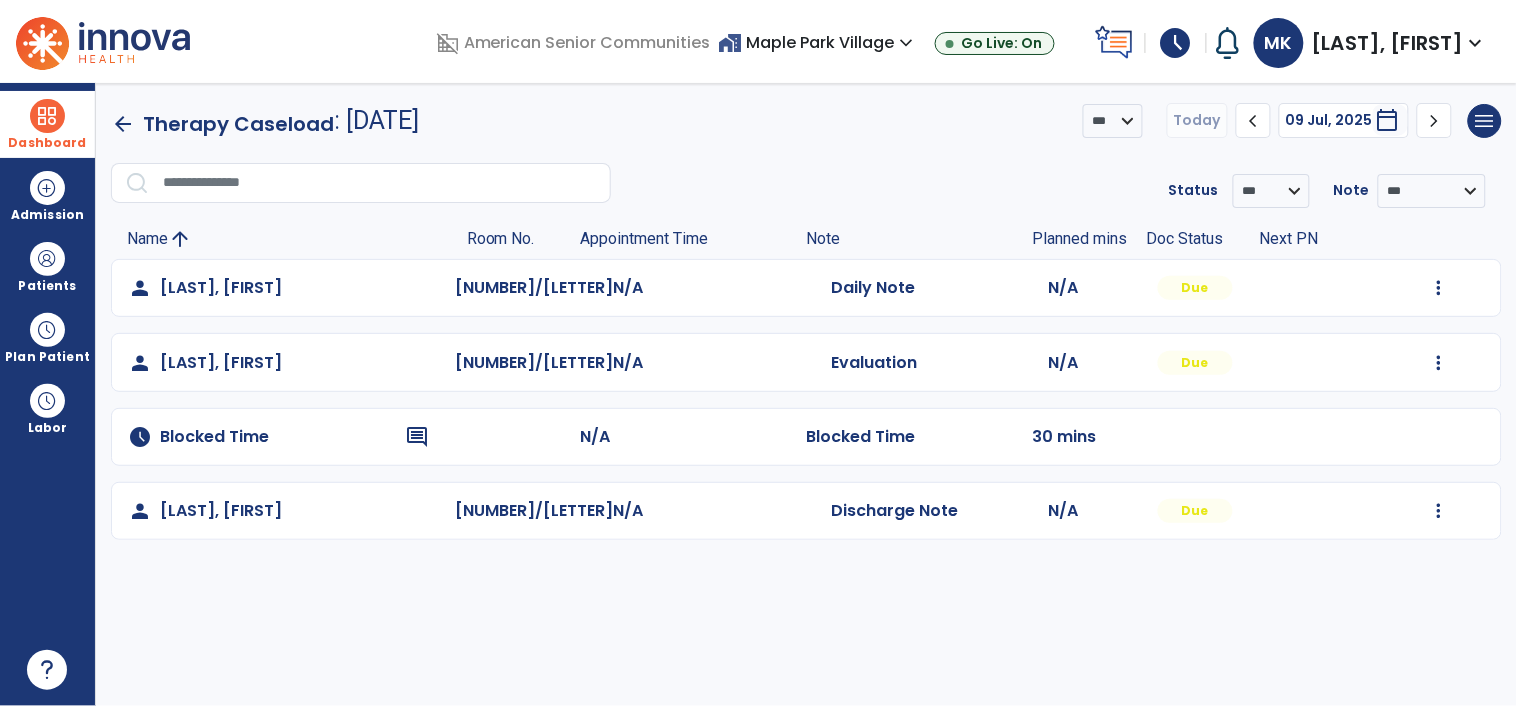 click on "Dashboard" at bounding box center (47, 143) 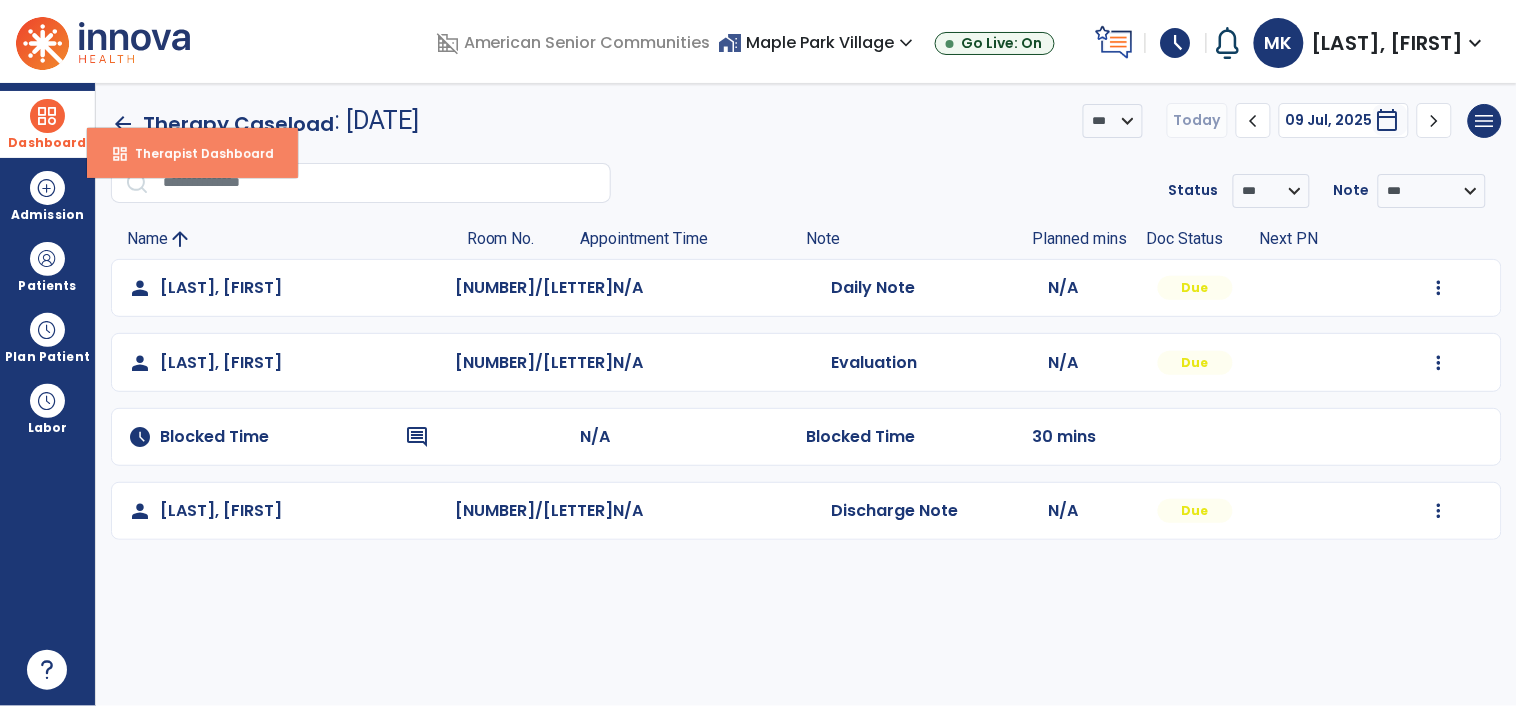 click on "dashboard  Therapist Dashboard" at bounding box center [192, 153] 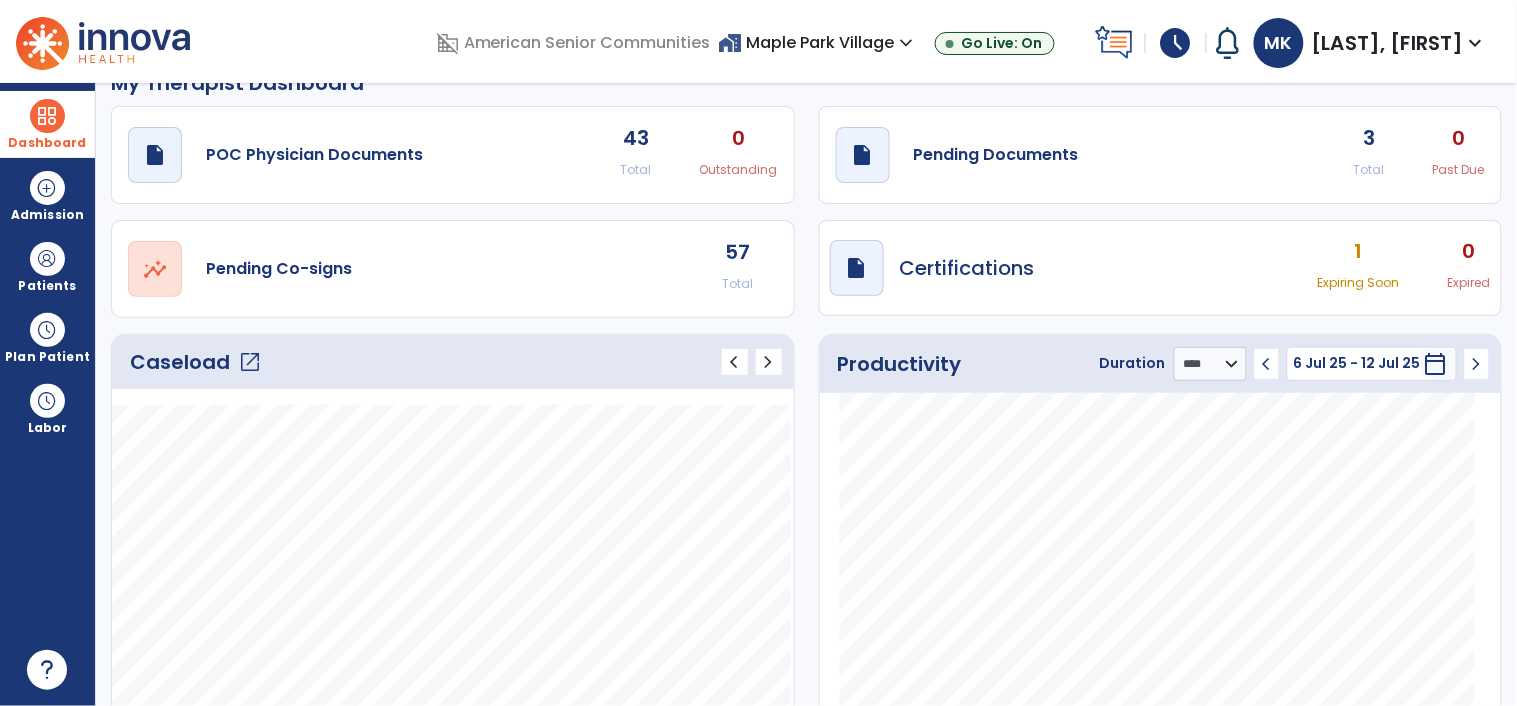 scroll, scrollTop: 37, scrollLeft: 0, axis: vertical 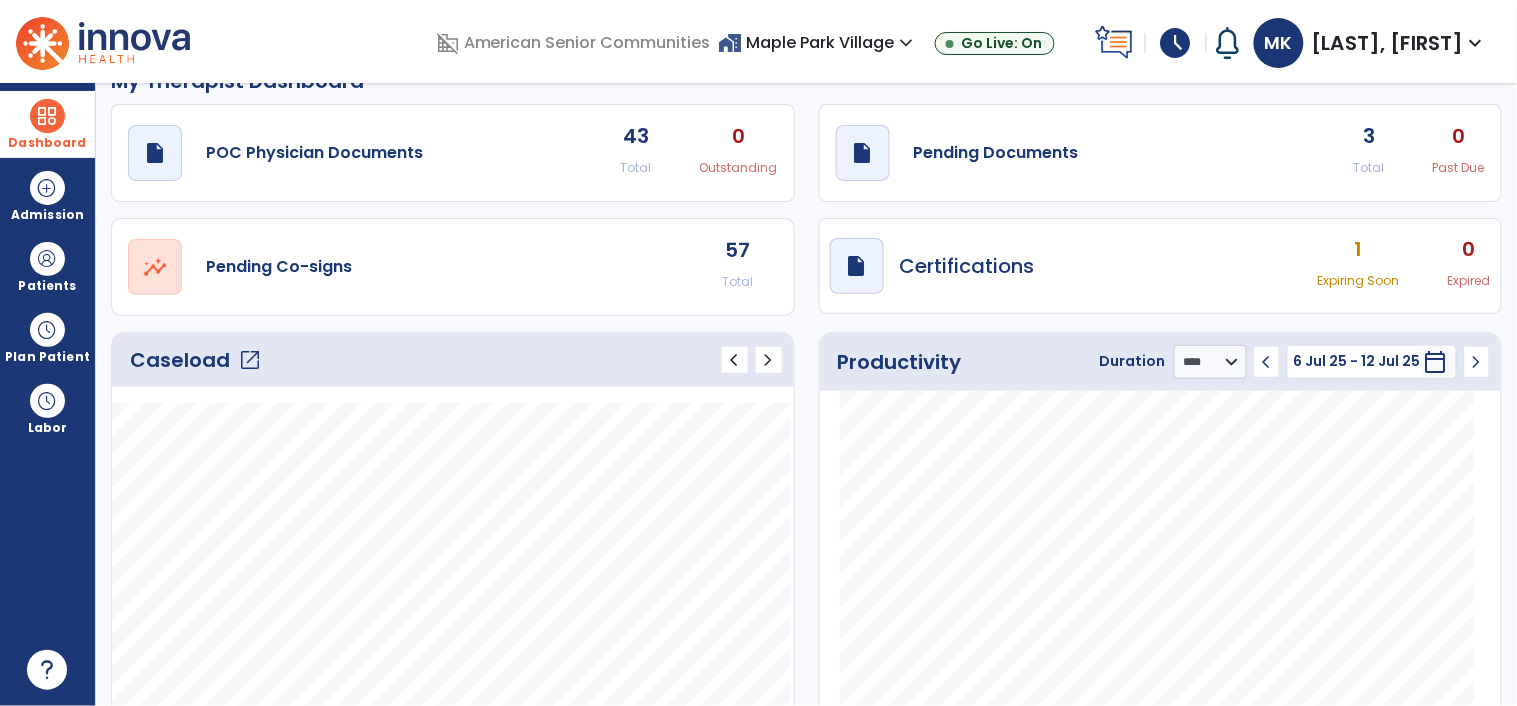 click at bounding box center (47, 116) 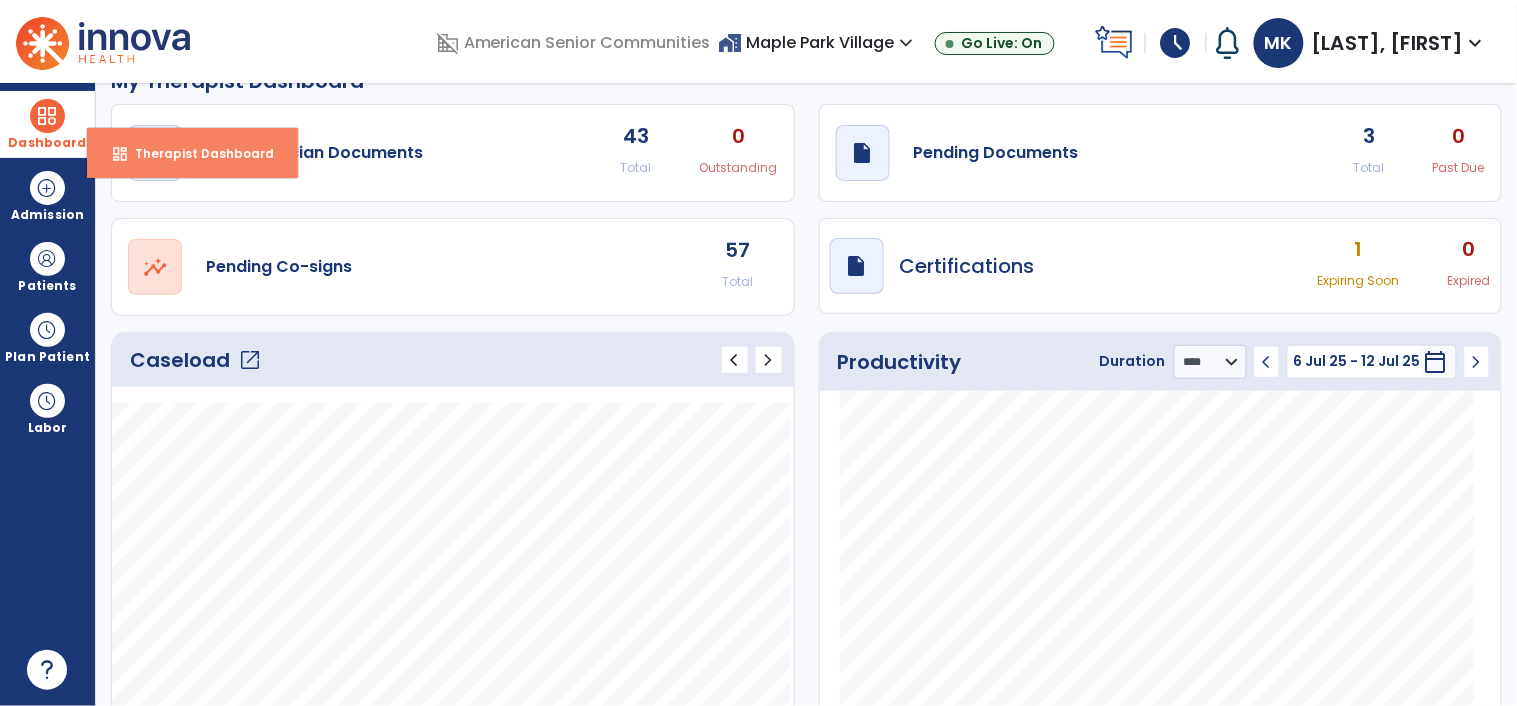 click on "dashboard" at bounding box center [120, 154] 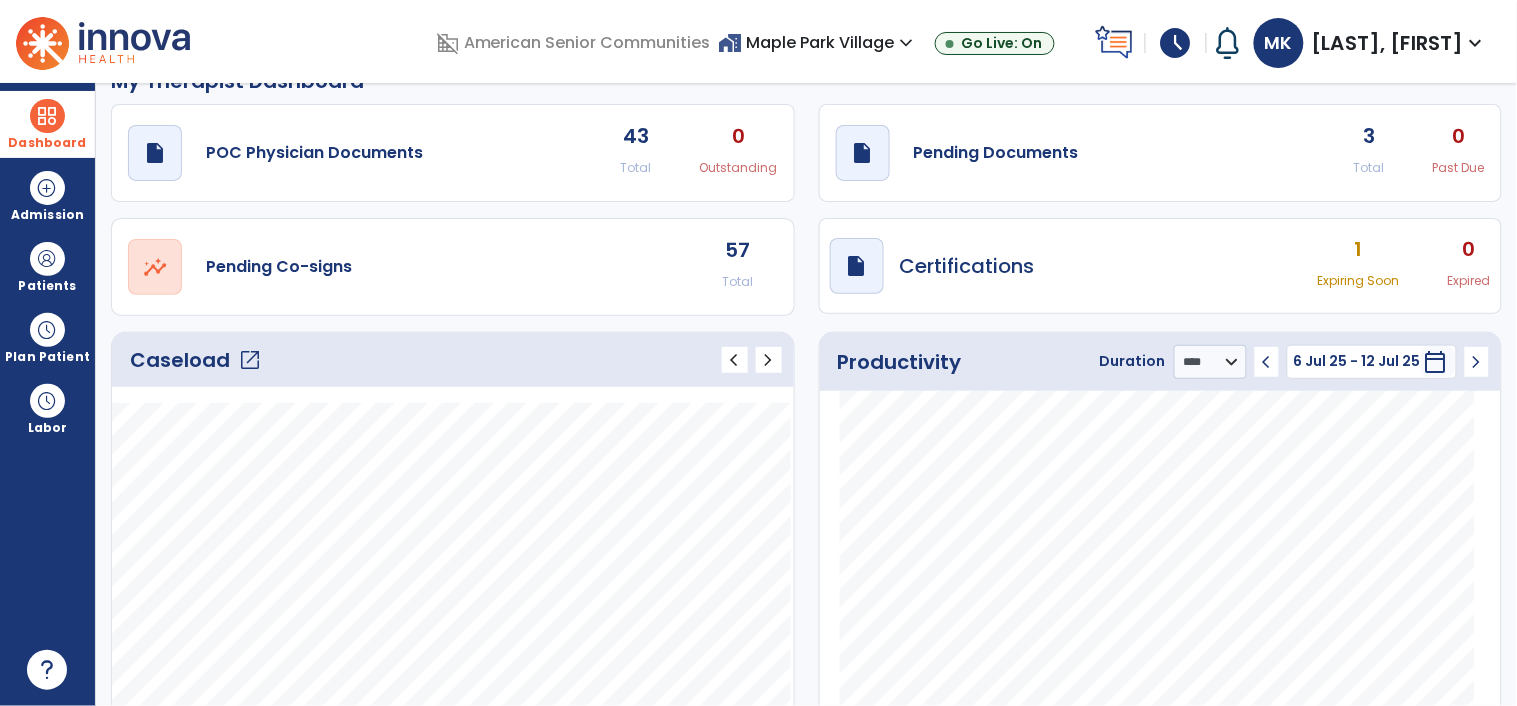scroll, scrollTop: 0, scrollLeft: 0, axis: both 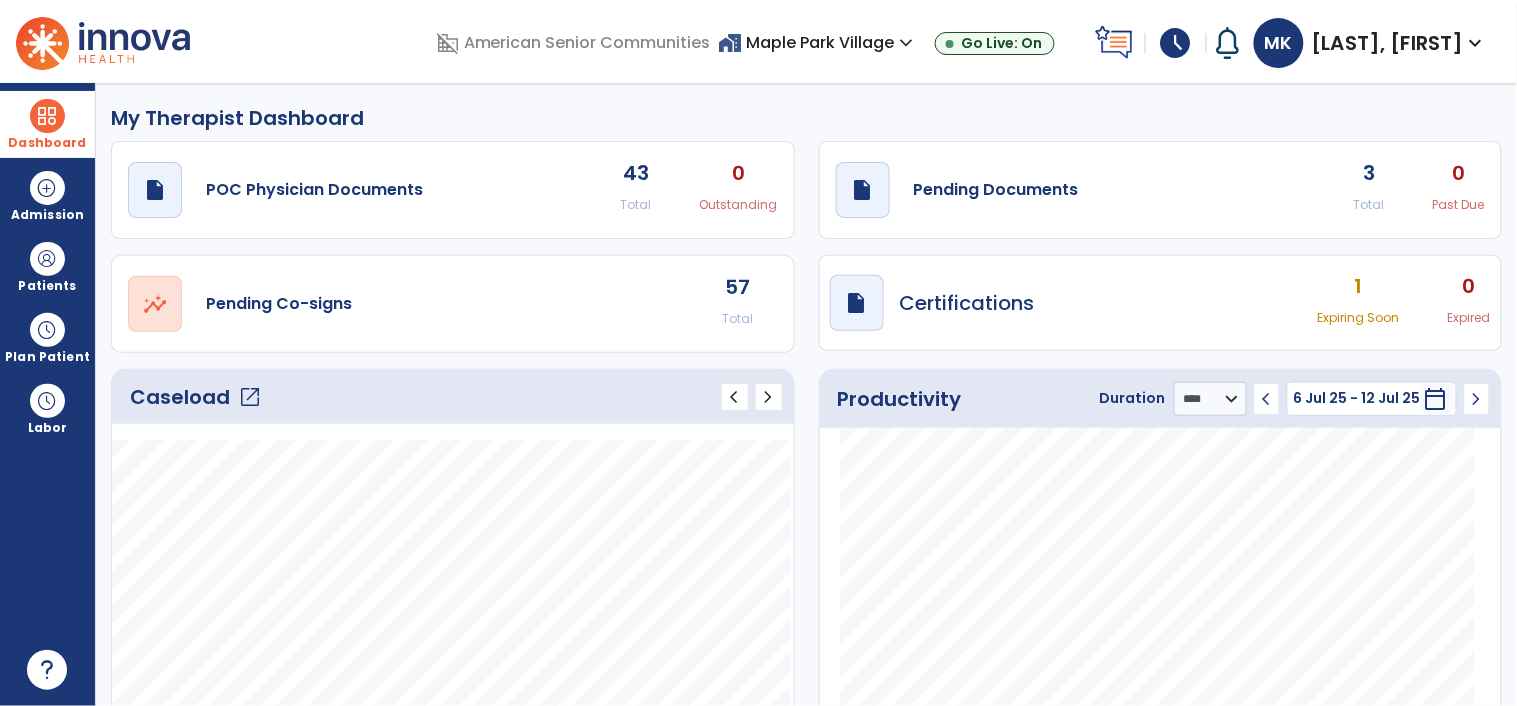 click on "home_work   [ADDRESS]   expand_more" at bounding box center (819, 42) 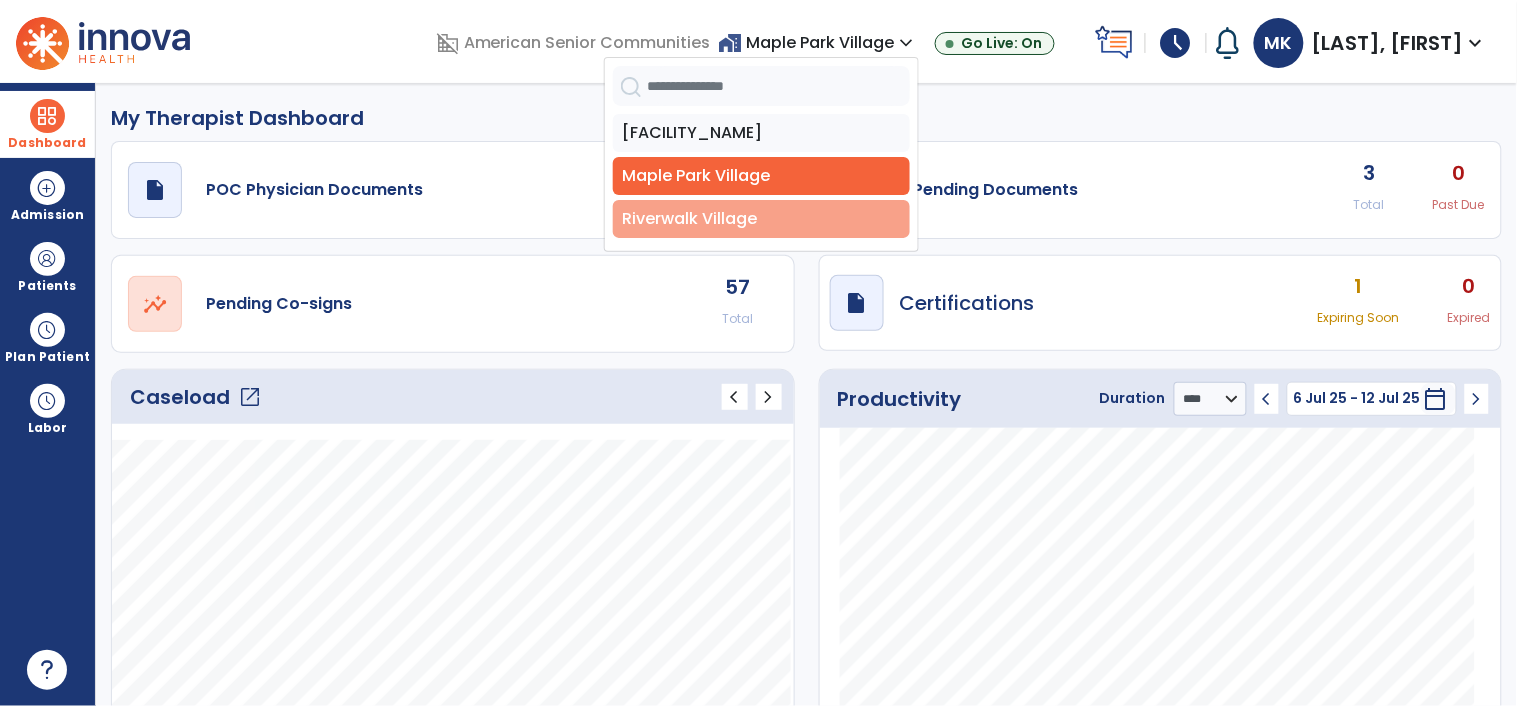 click on "Riverwalk Village" at bounding box center (761, 219) 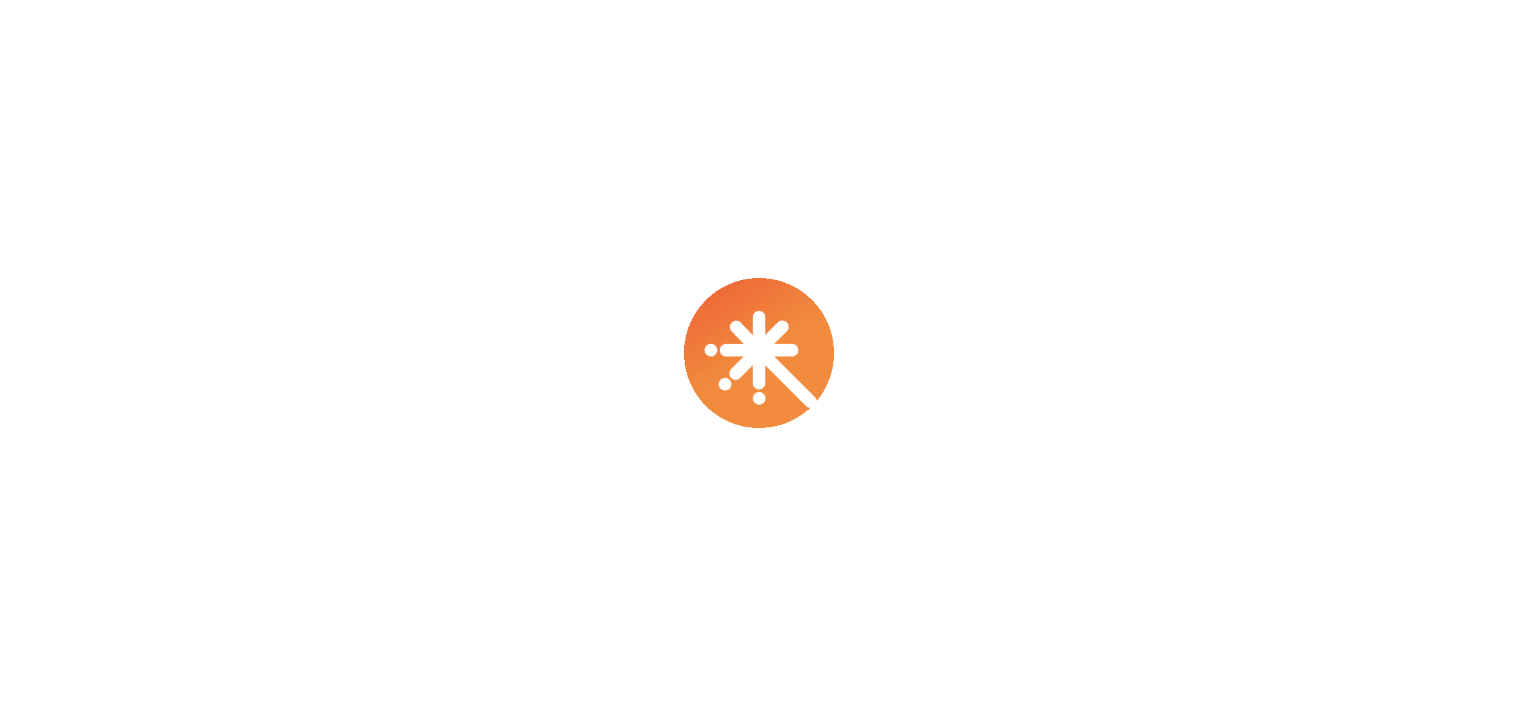 scroll, scrollTop: 0, scrollLeft: 0, axis: both 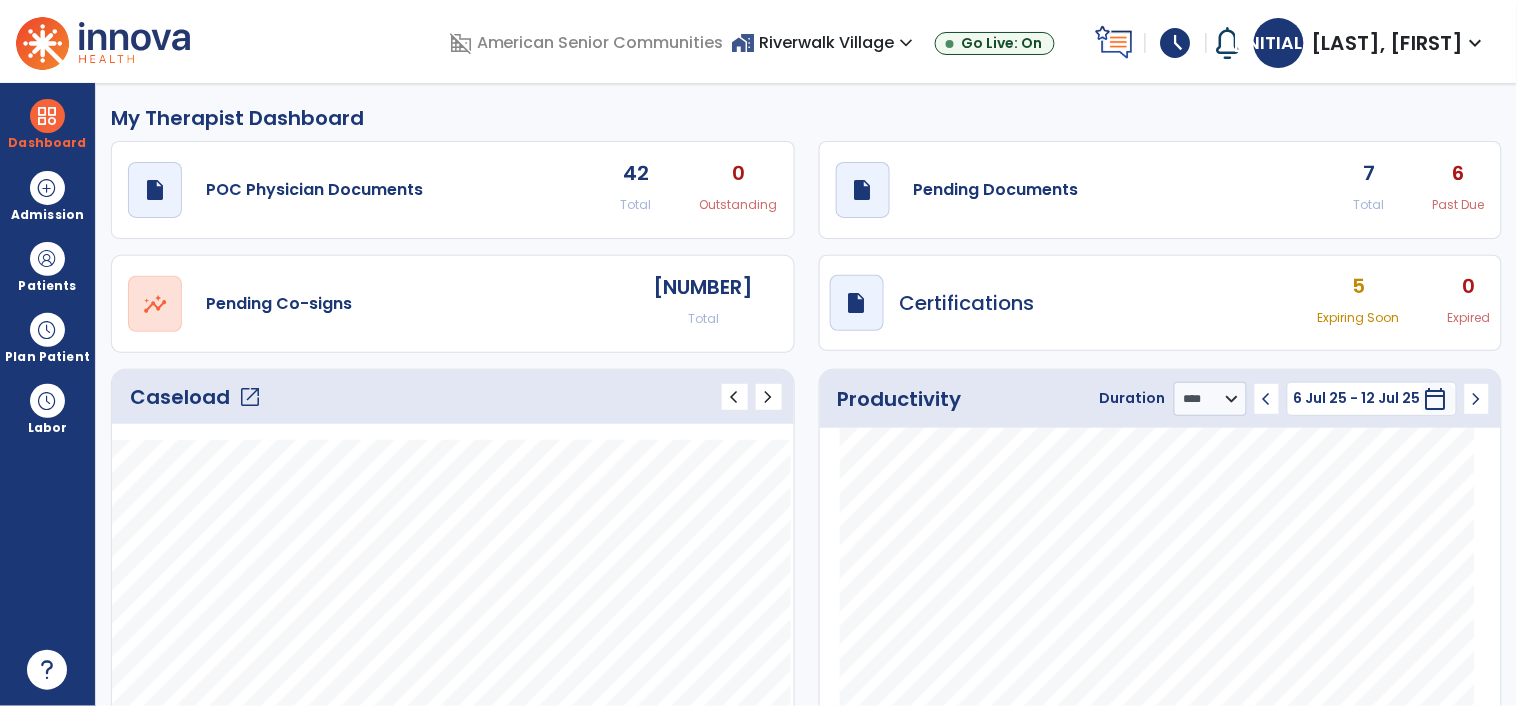 click on "open_in_new" at bounding box center [250, 397] 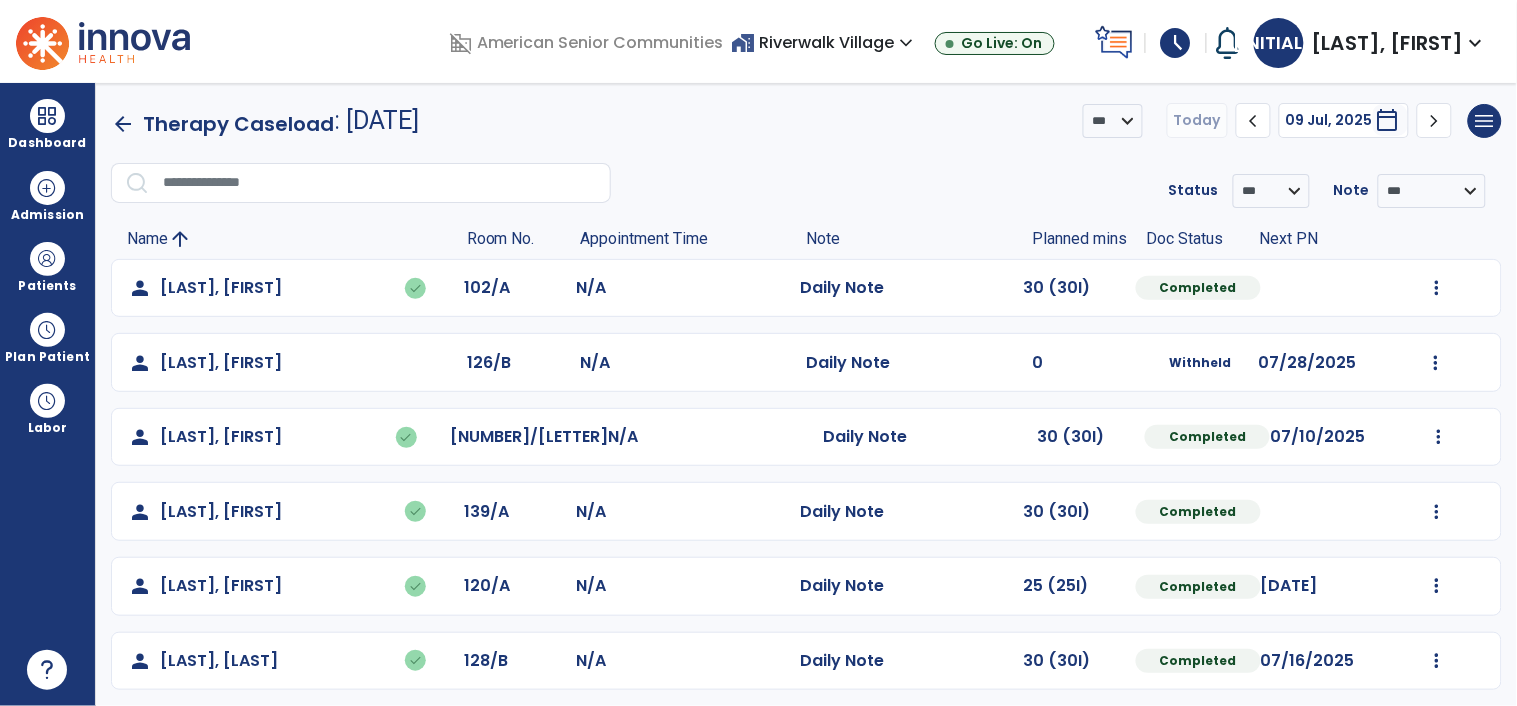 scroll, scrollTop: 211, scrollLeft: 0, axis: vertical 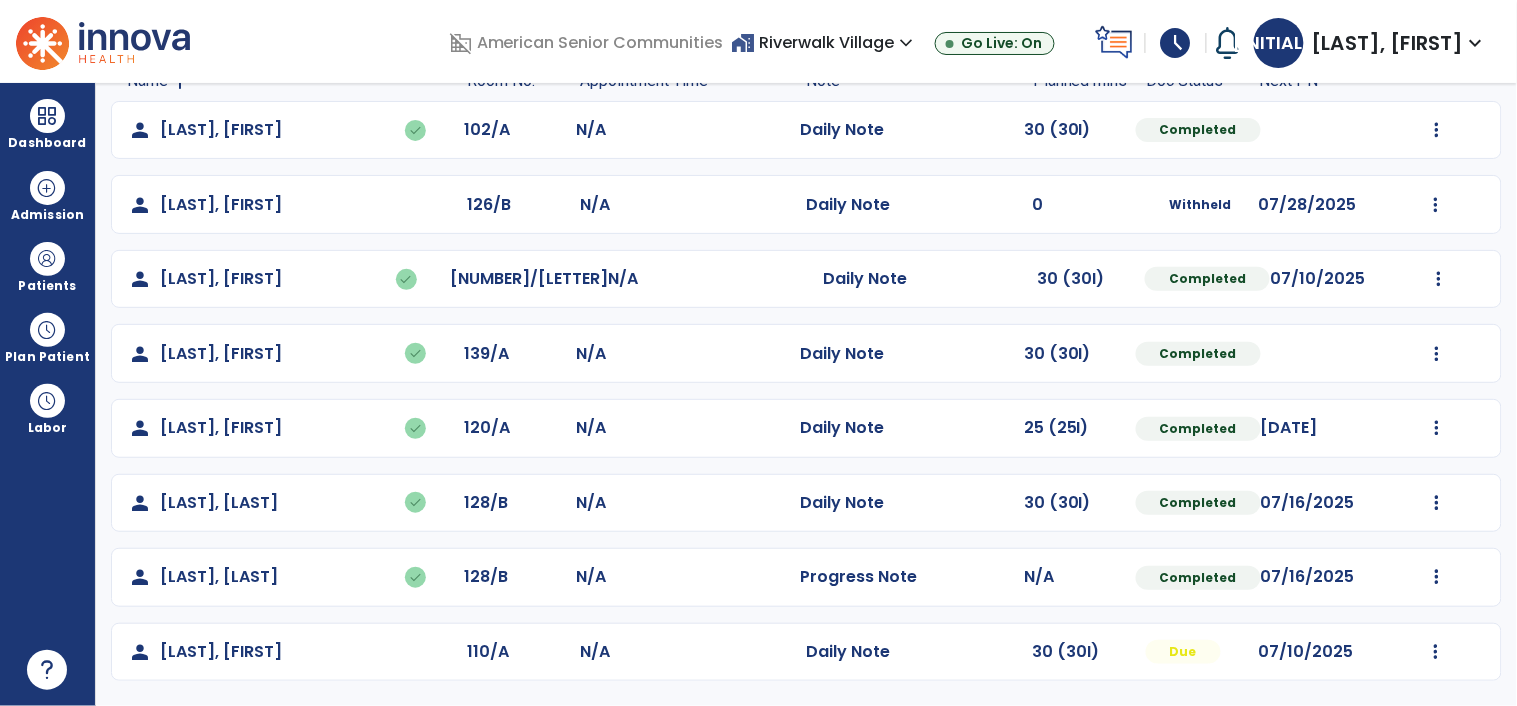 click on "Mark Visit As Complete   Reset Note   Open Document   G + C Mins" at bounding box center (1437, 130) 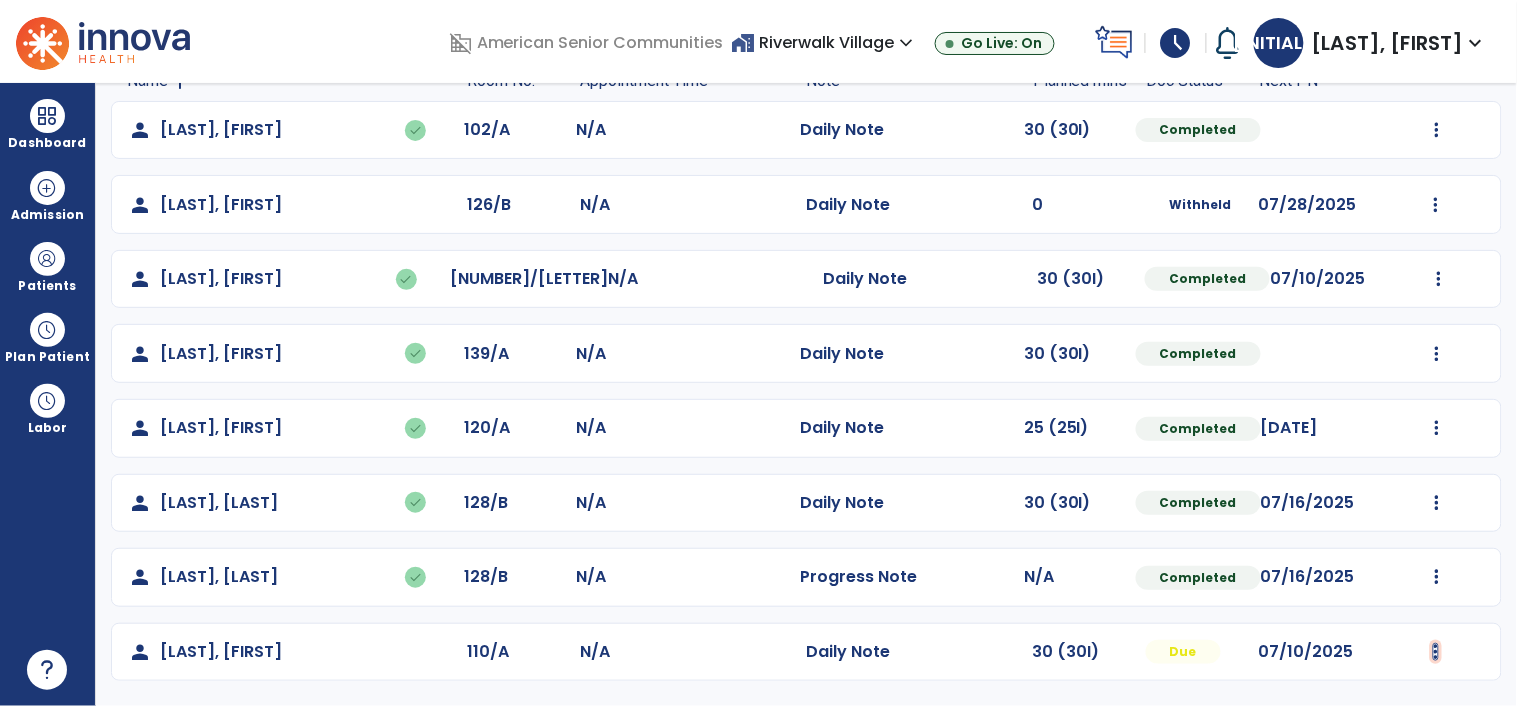 click at bounding box center (1437, 130) 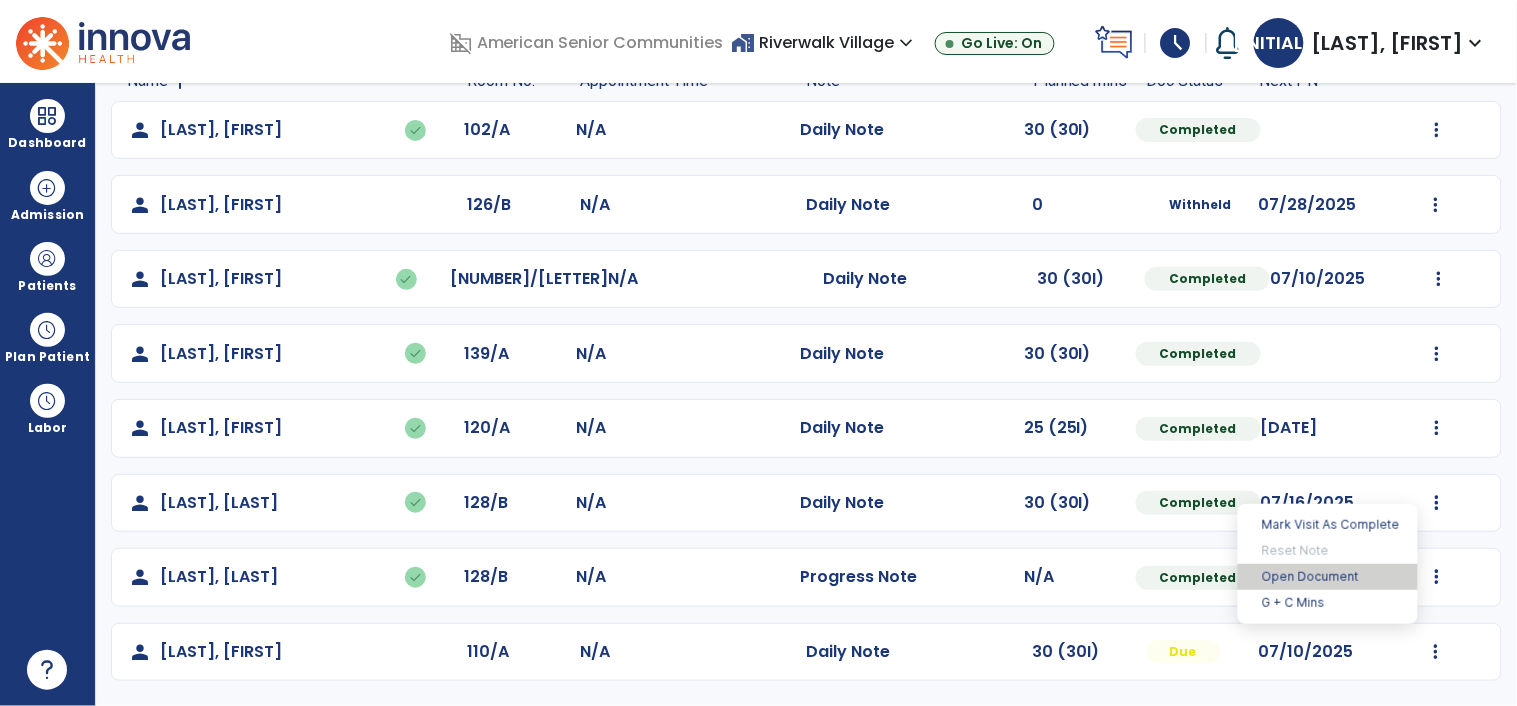 click on "Open Document" at bounding box center [1328, 577] 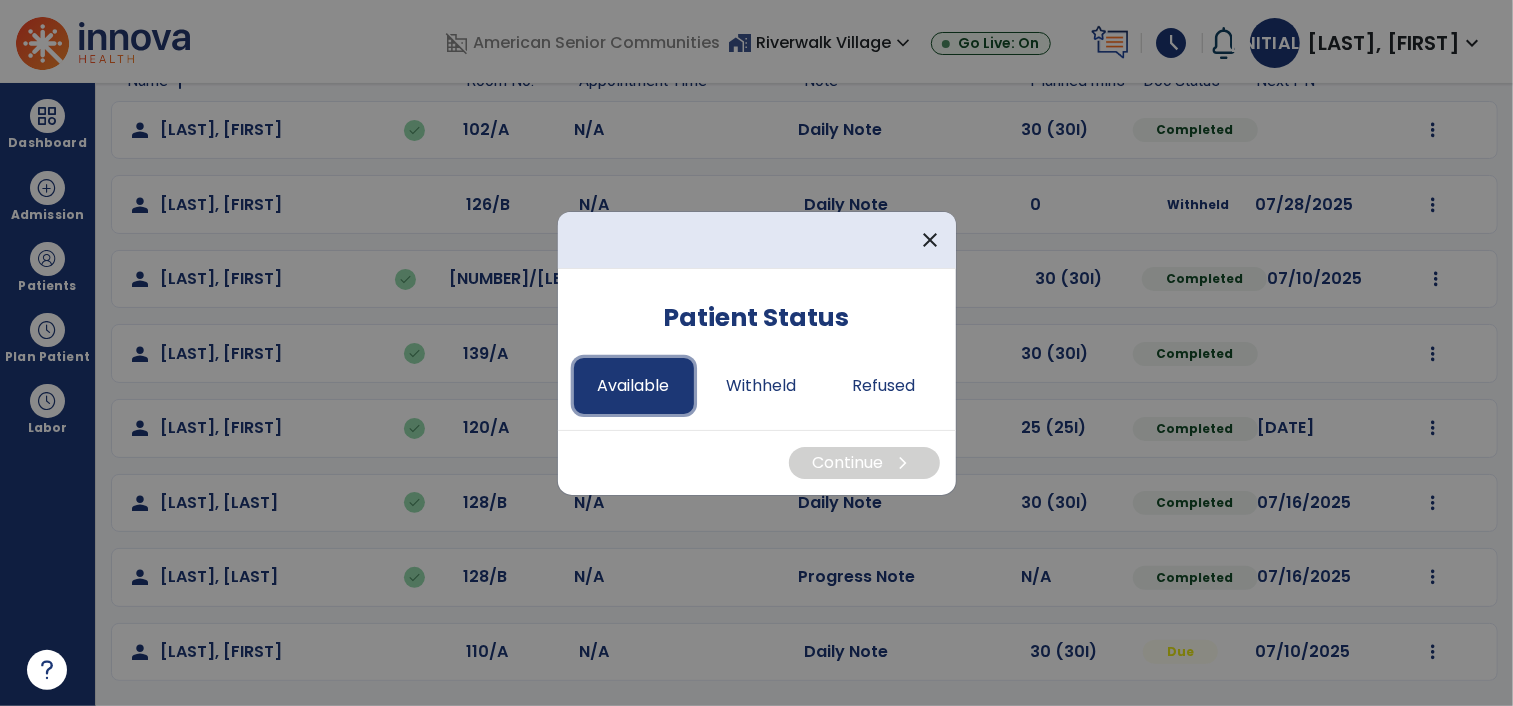 click on "Available" at bounding box center (634, 386) 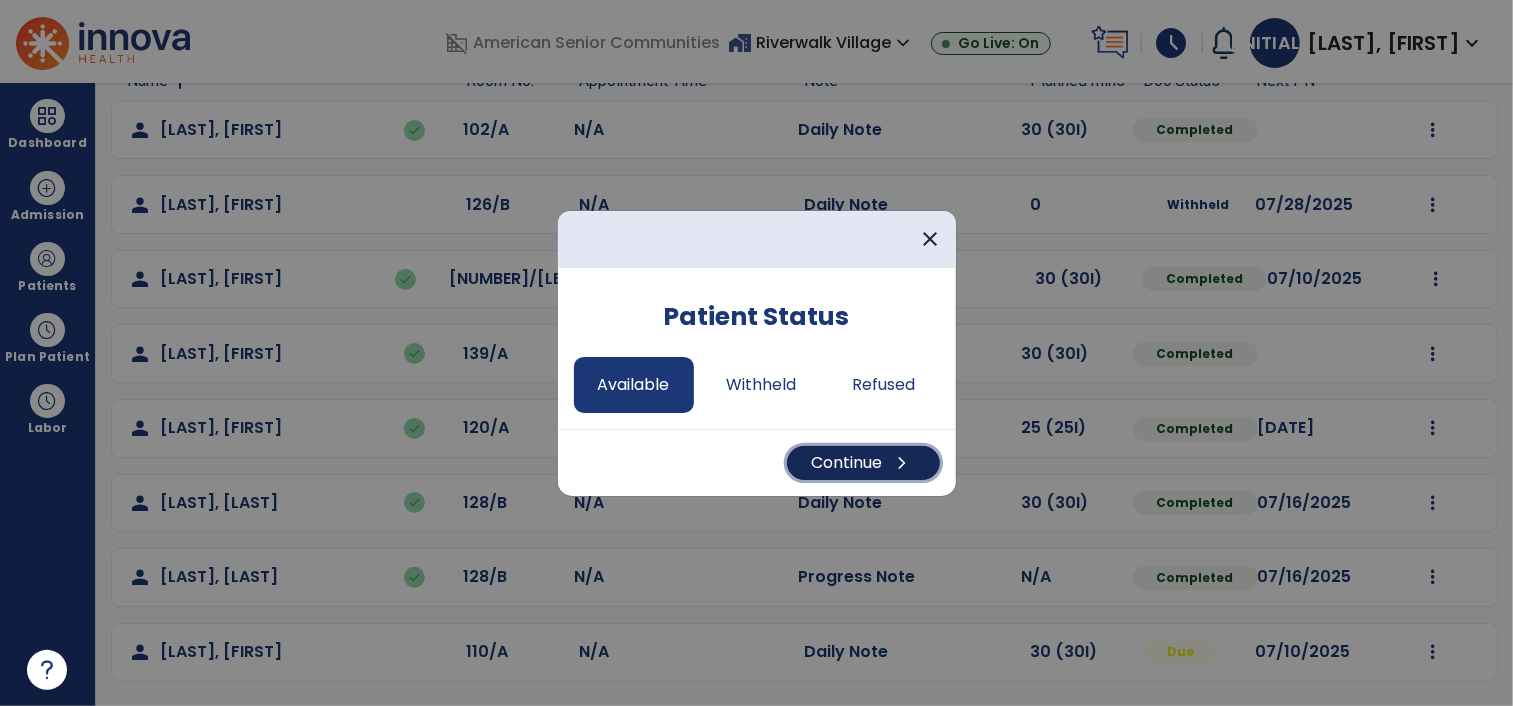 click on "Continue   chevron_right" at bounding box center [863, 463] 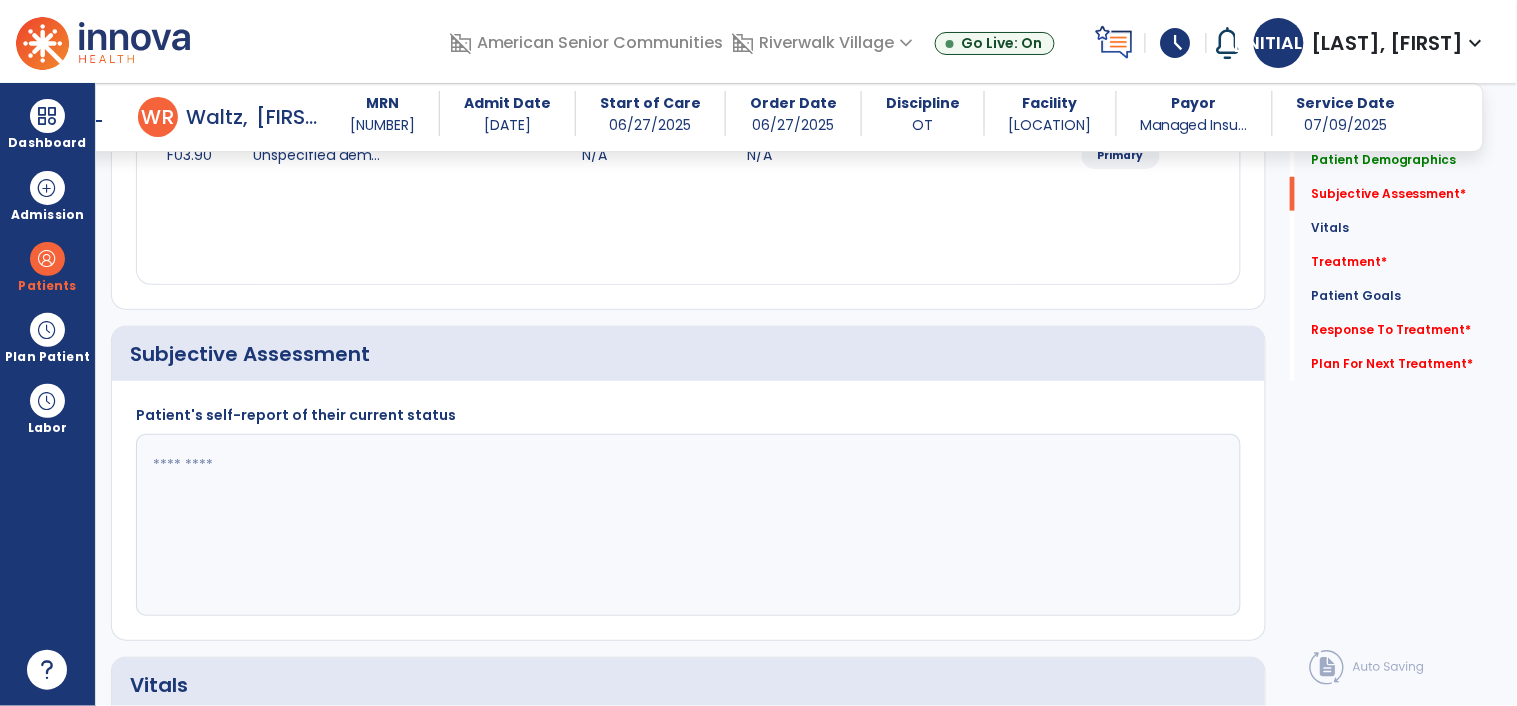 scroll, scrollTop: 315, scrollLeft: 0, axis: vertical 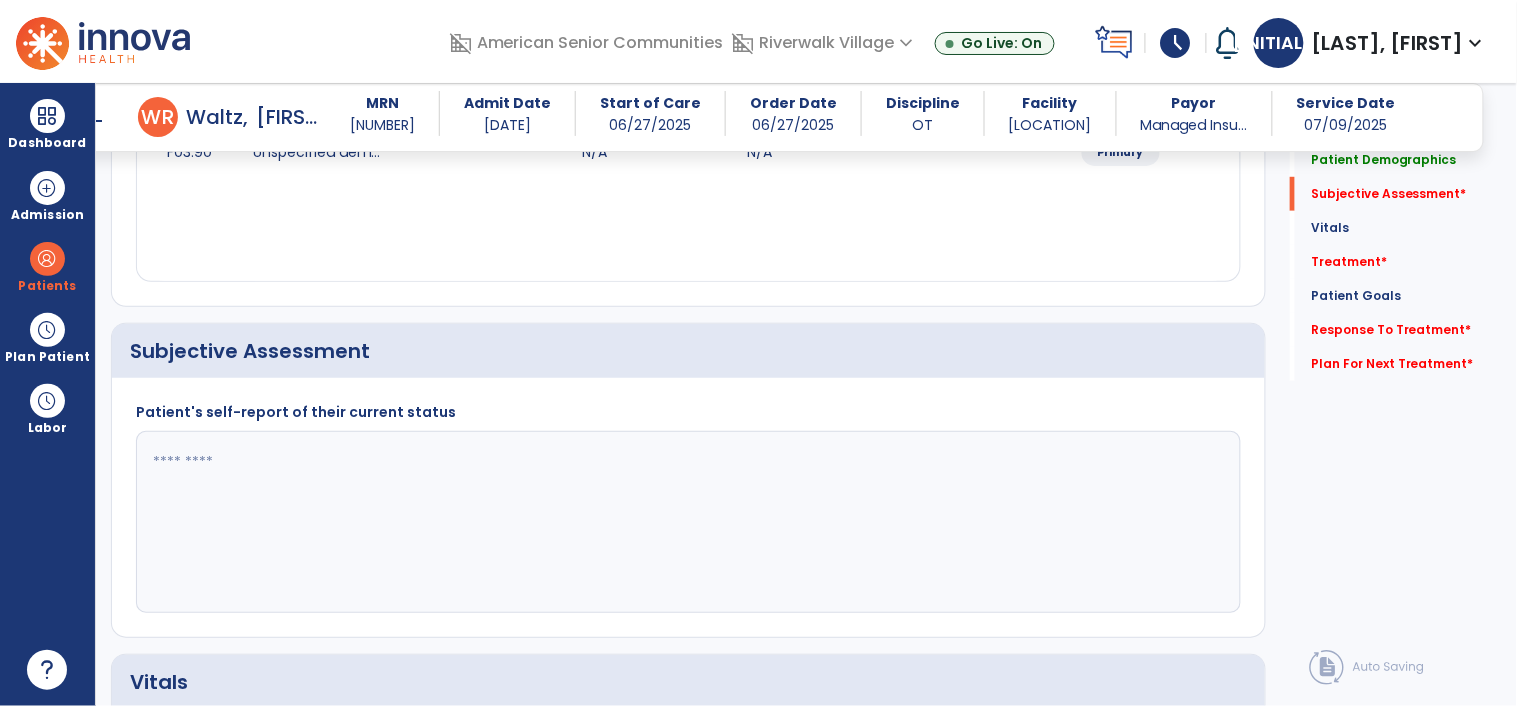 click at bounding box center [687, 522] 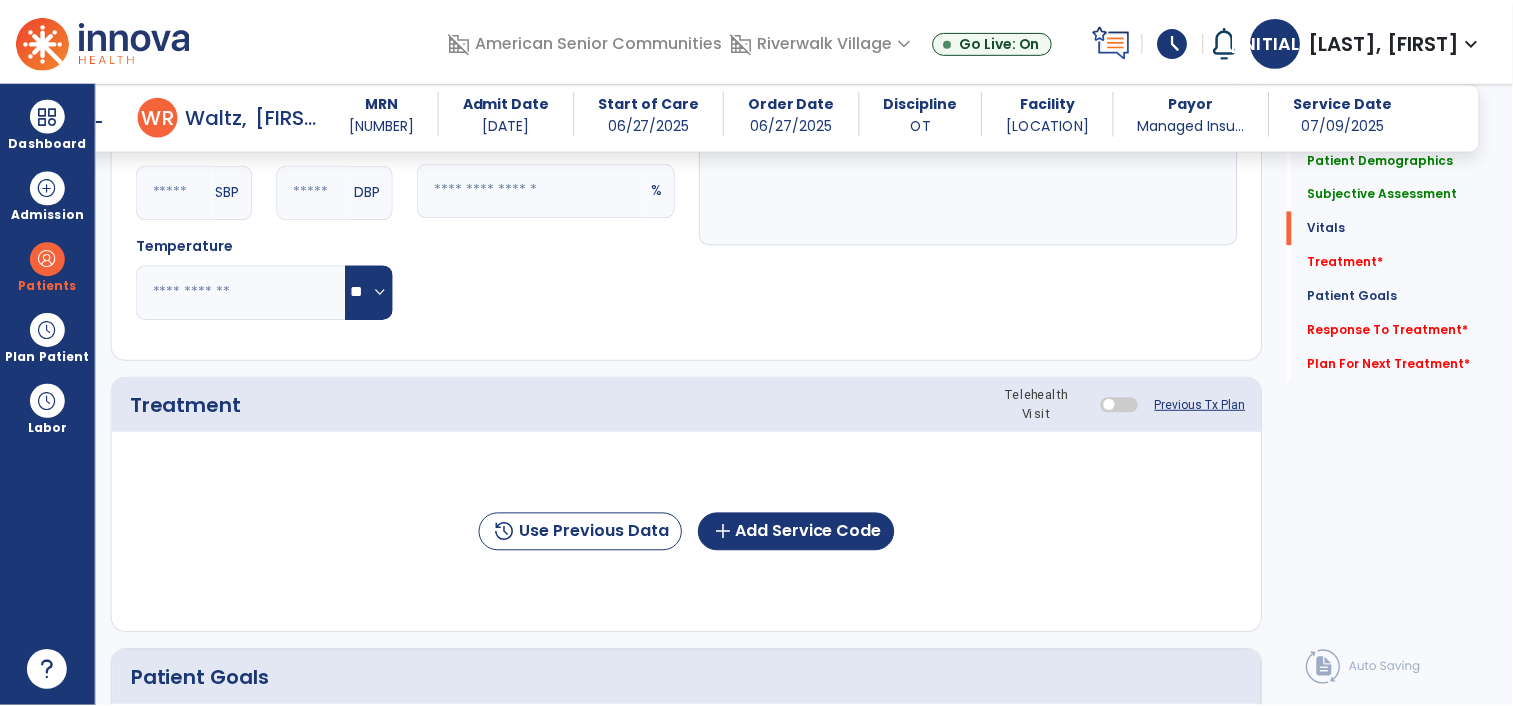 scroll, scrollTop: 1022, scrollLeft: 0, axis: vertical 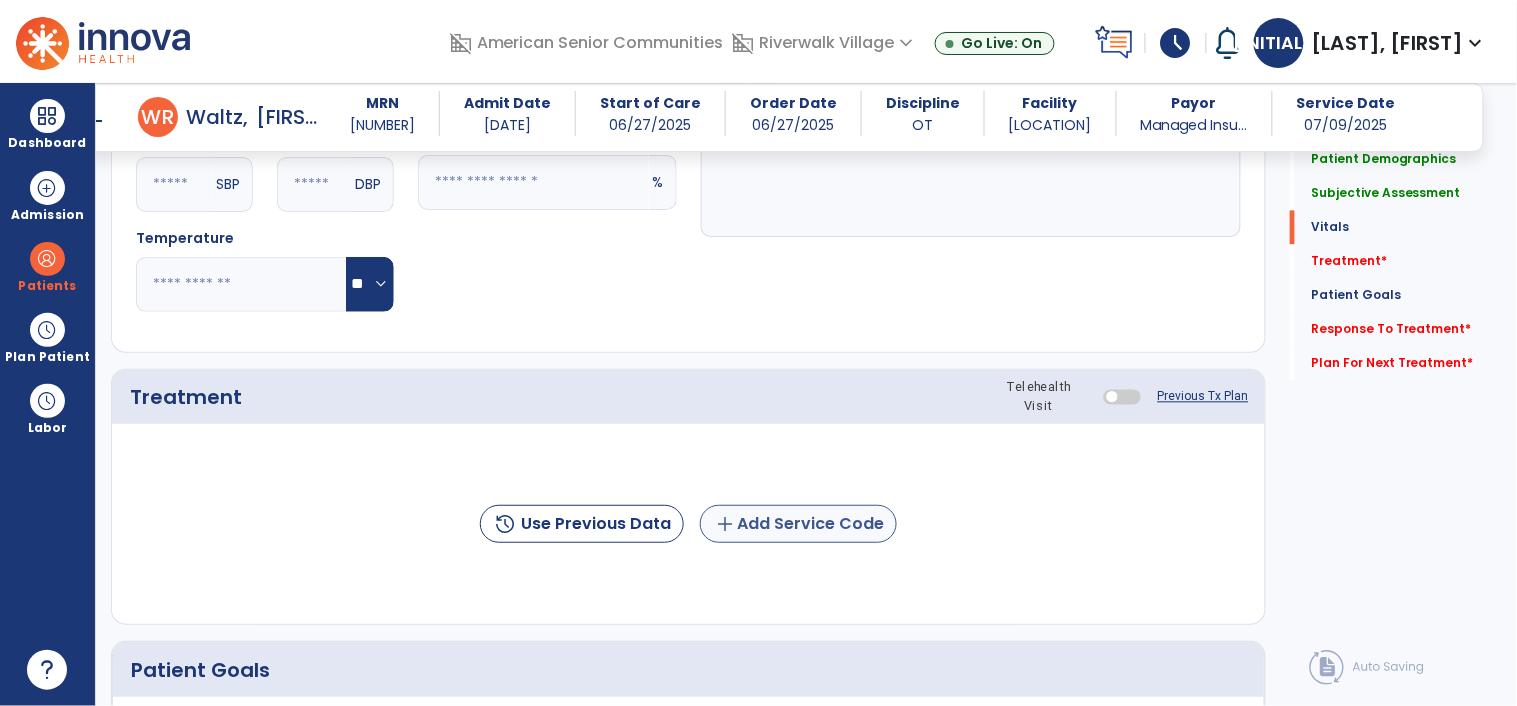 type on "**********" 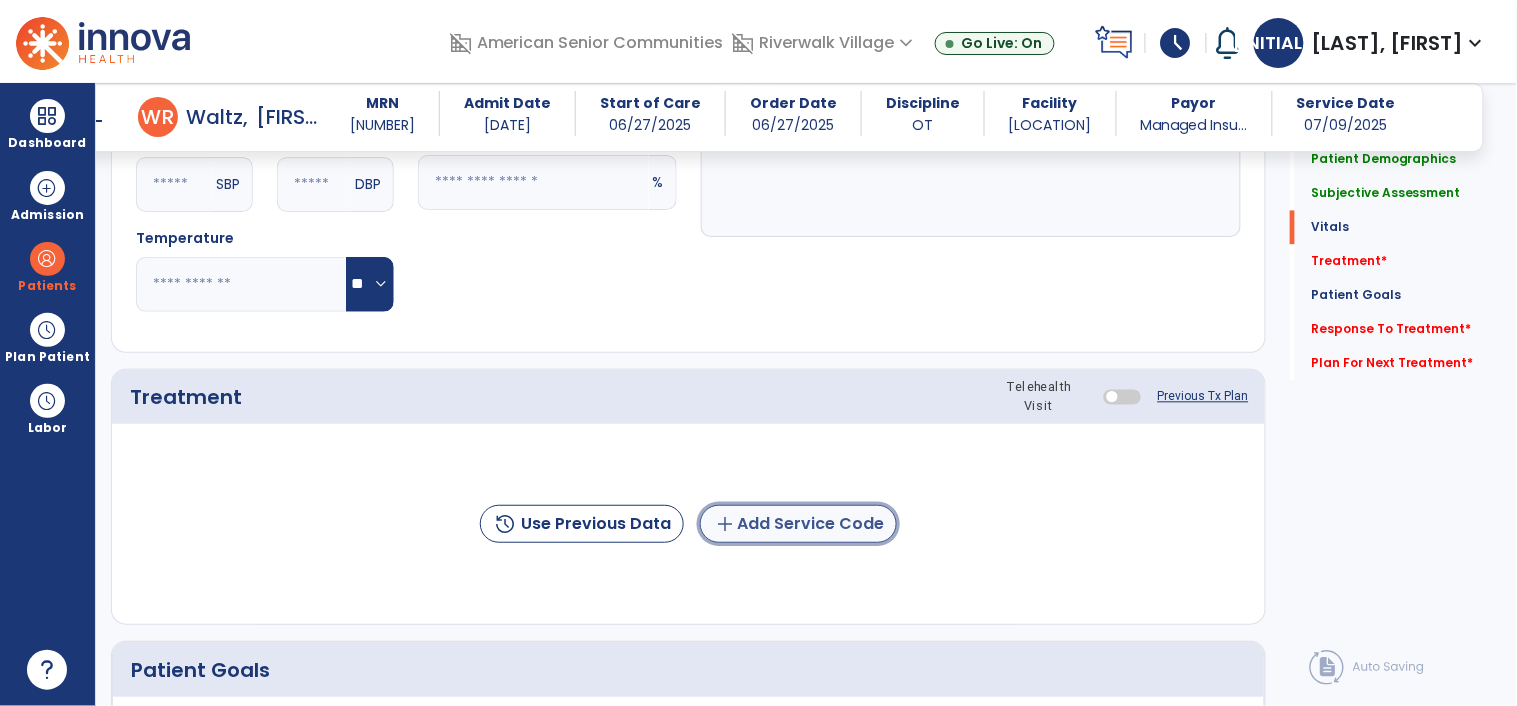 click on "add  Add Service Code" at bounding box center (798, 524) 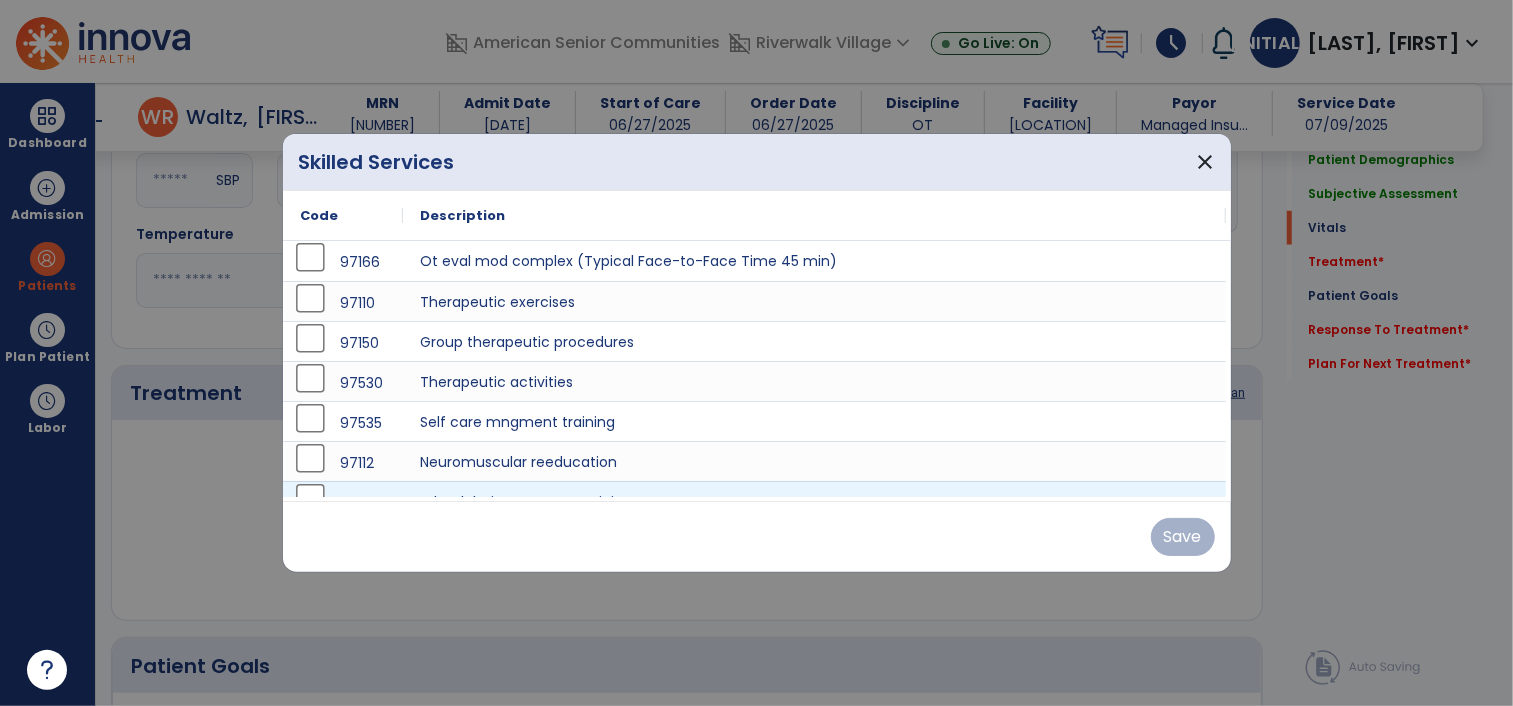 scroll, scrollTop: 1022, scrollLeft: 0, axis: vertical 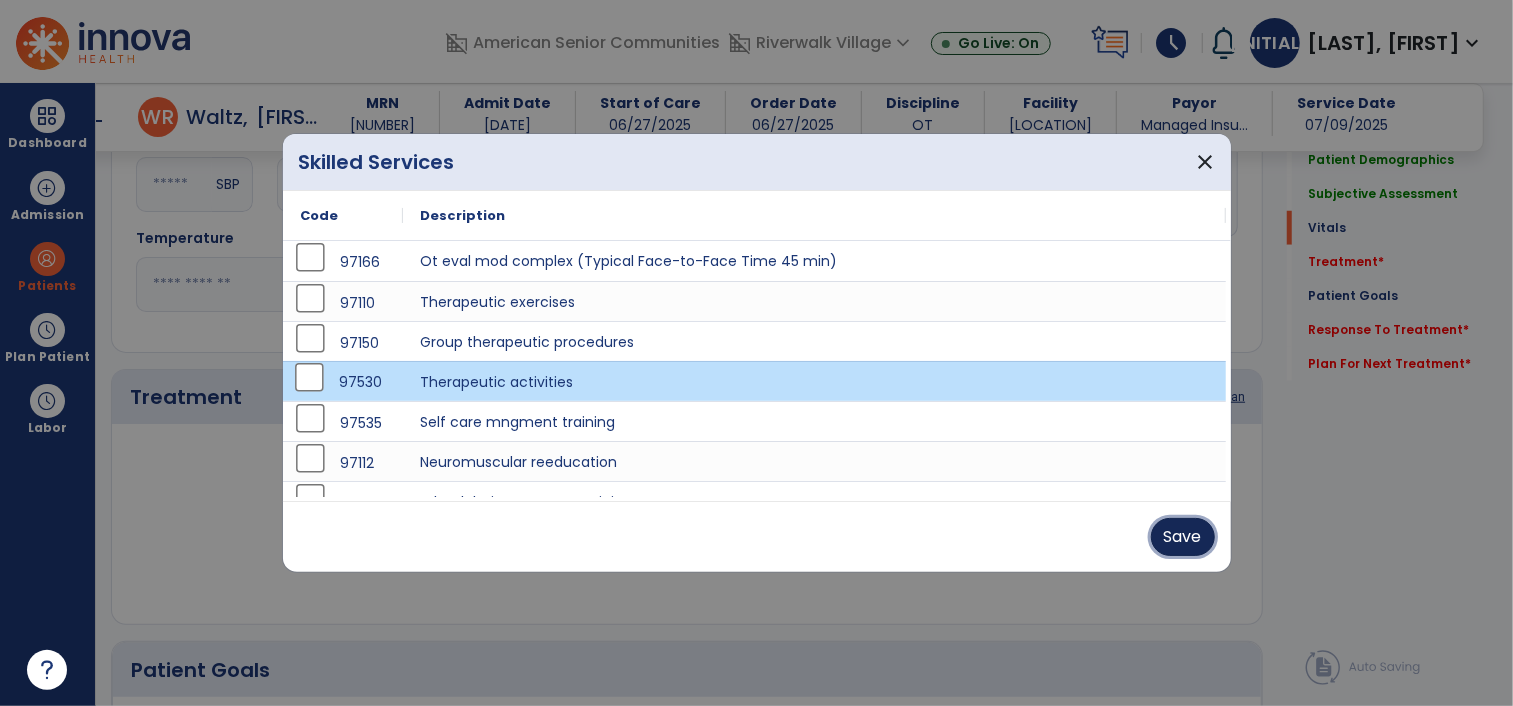 click on "Save" at bounding box center [1183, 537] 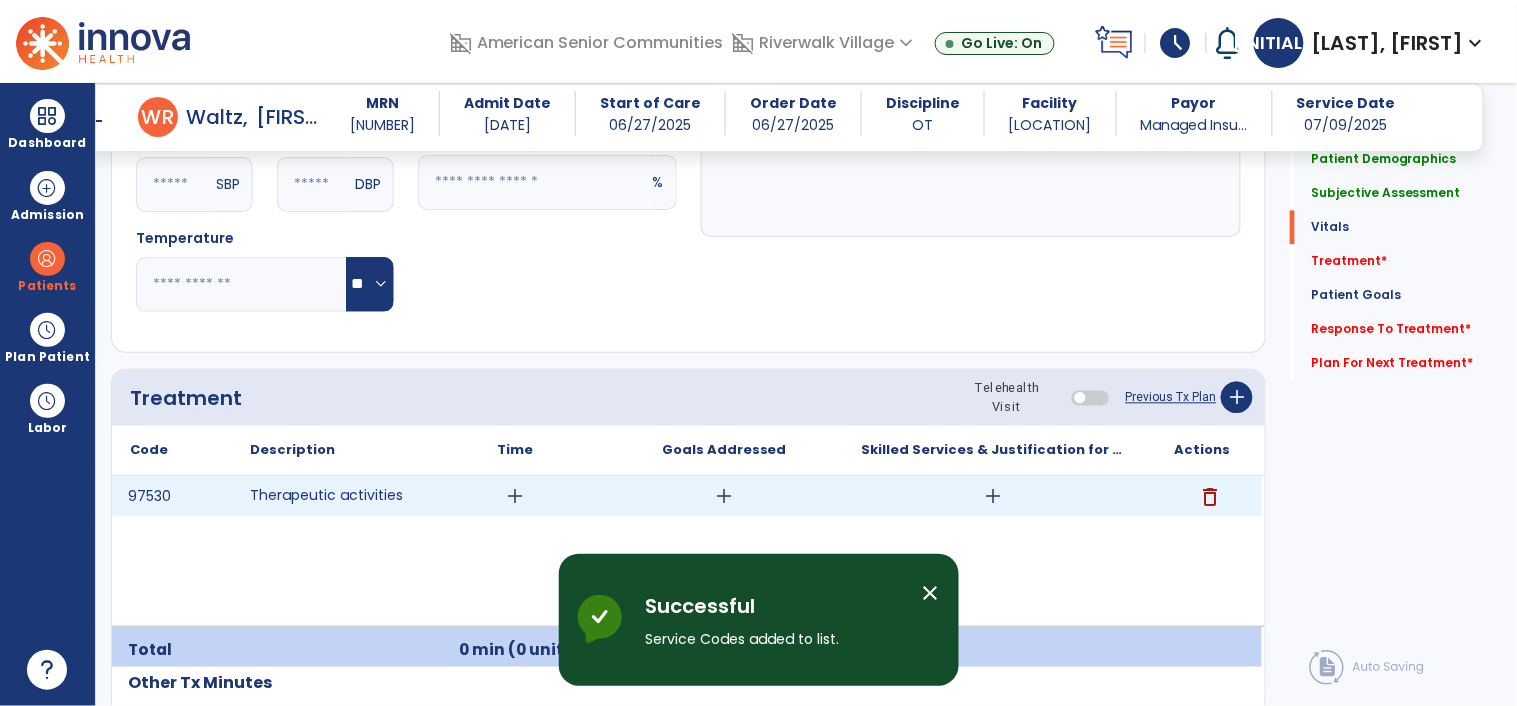 click on "add" at bounding box center [515, 496] 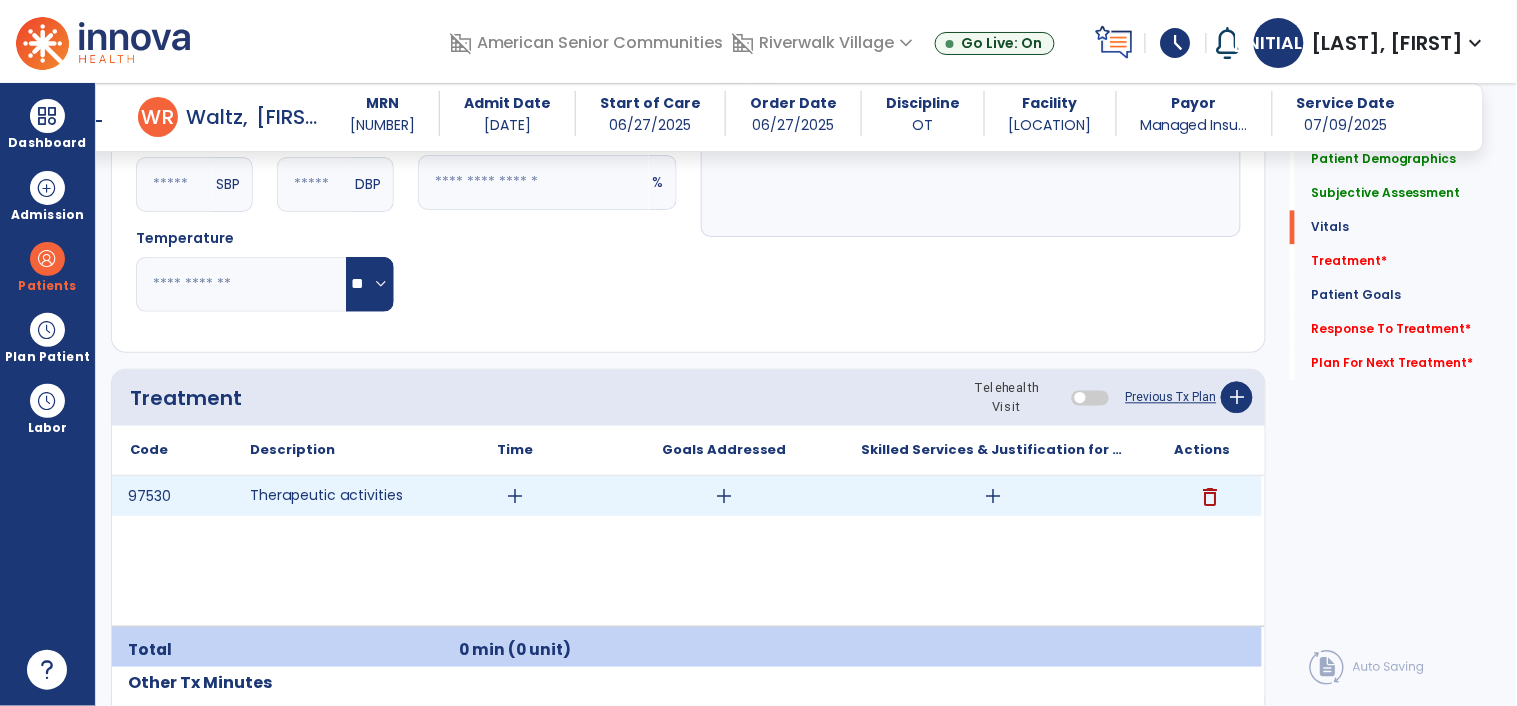 click on "add" at bounding box center (515, 496) 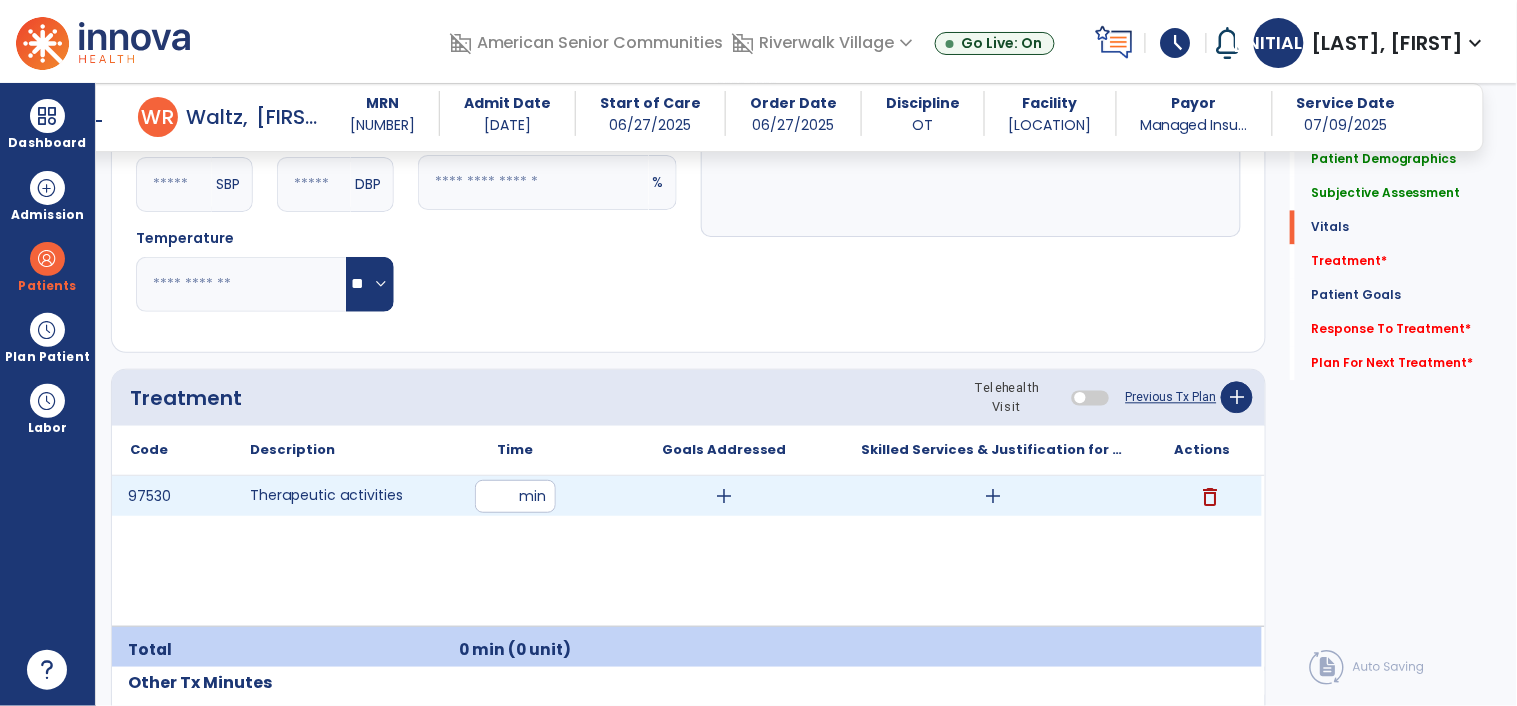 type on "*" 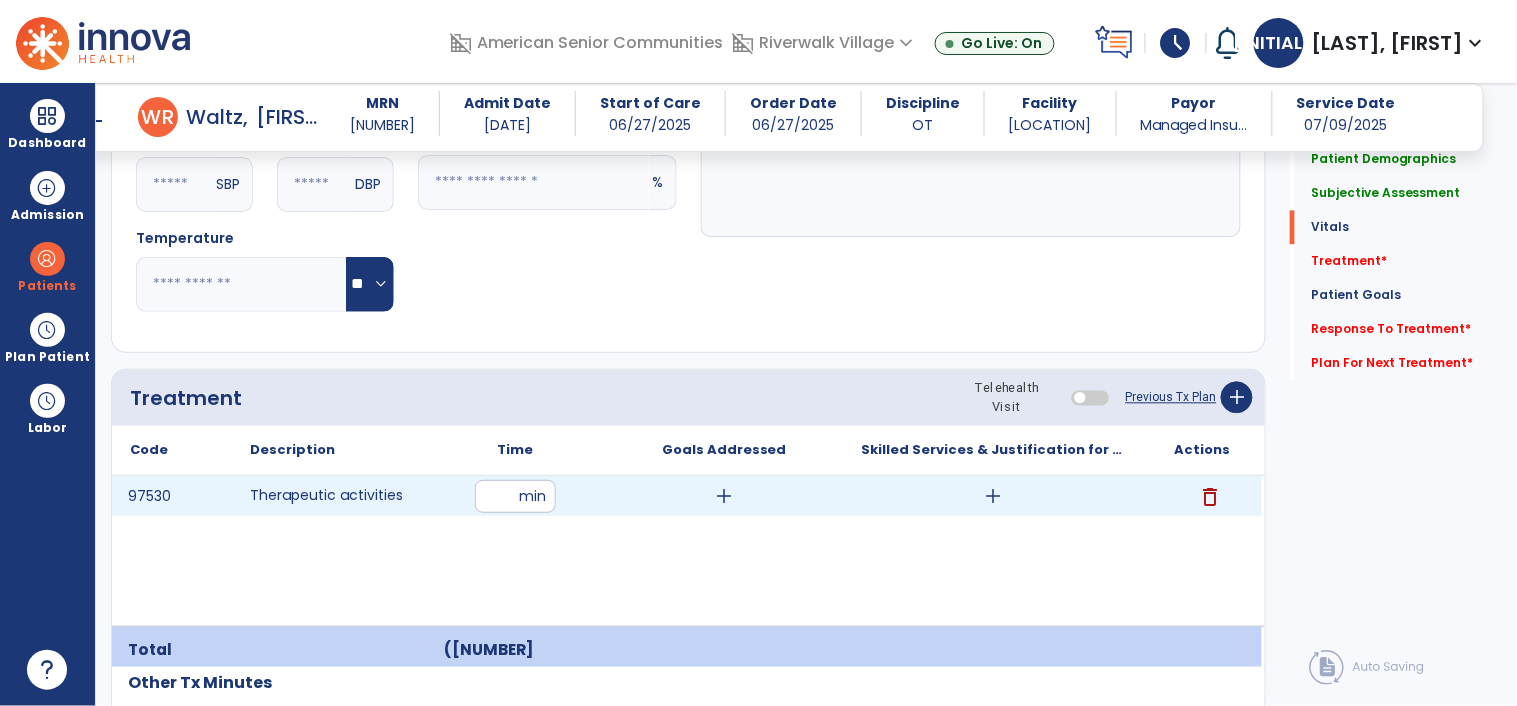click on "add" at bounding box center (724, 496) 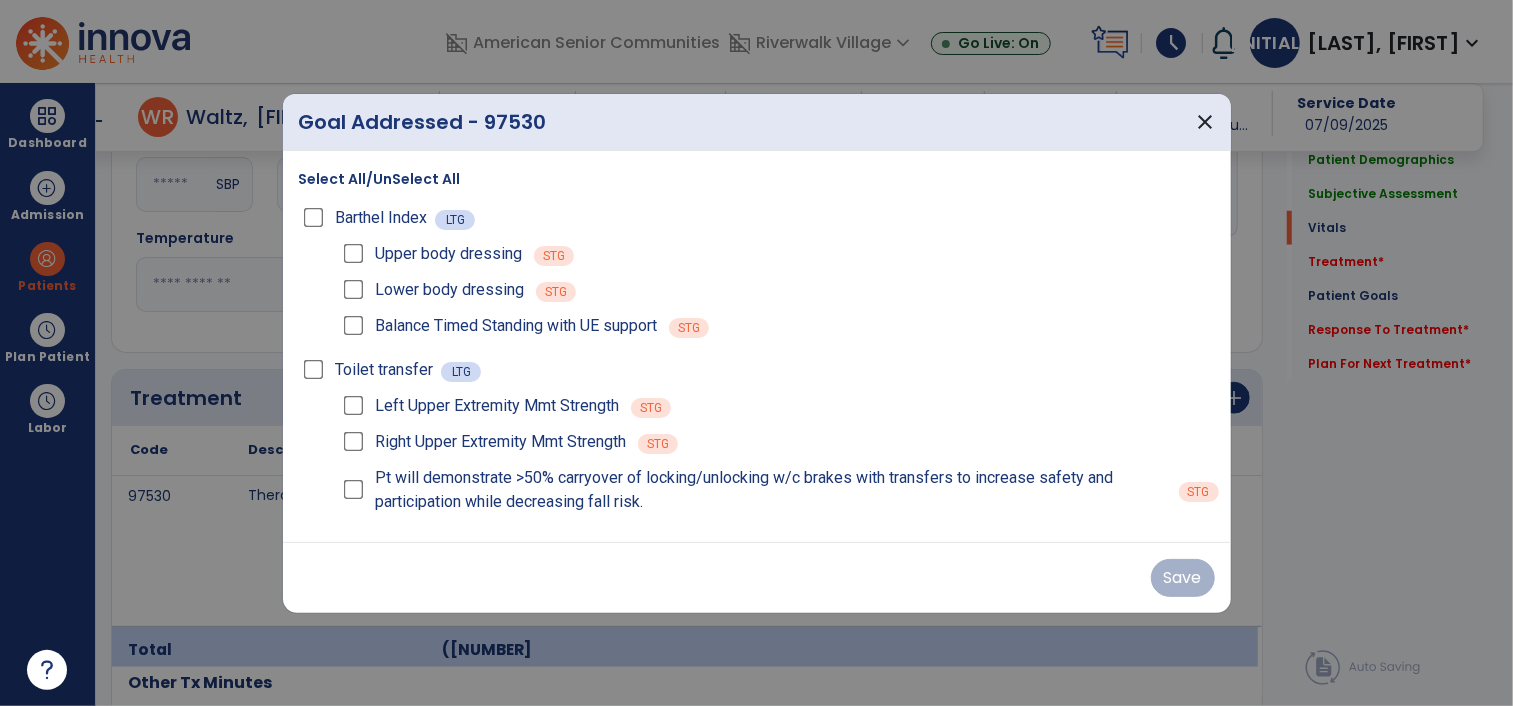 scroll, scrollTop: 1022, scrollLeft: 0, axis: vertical 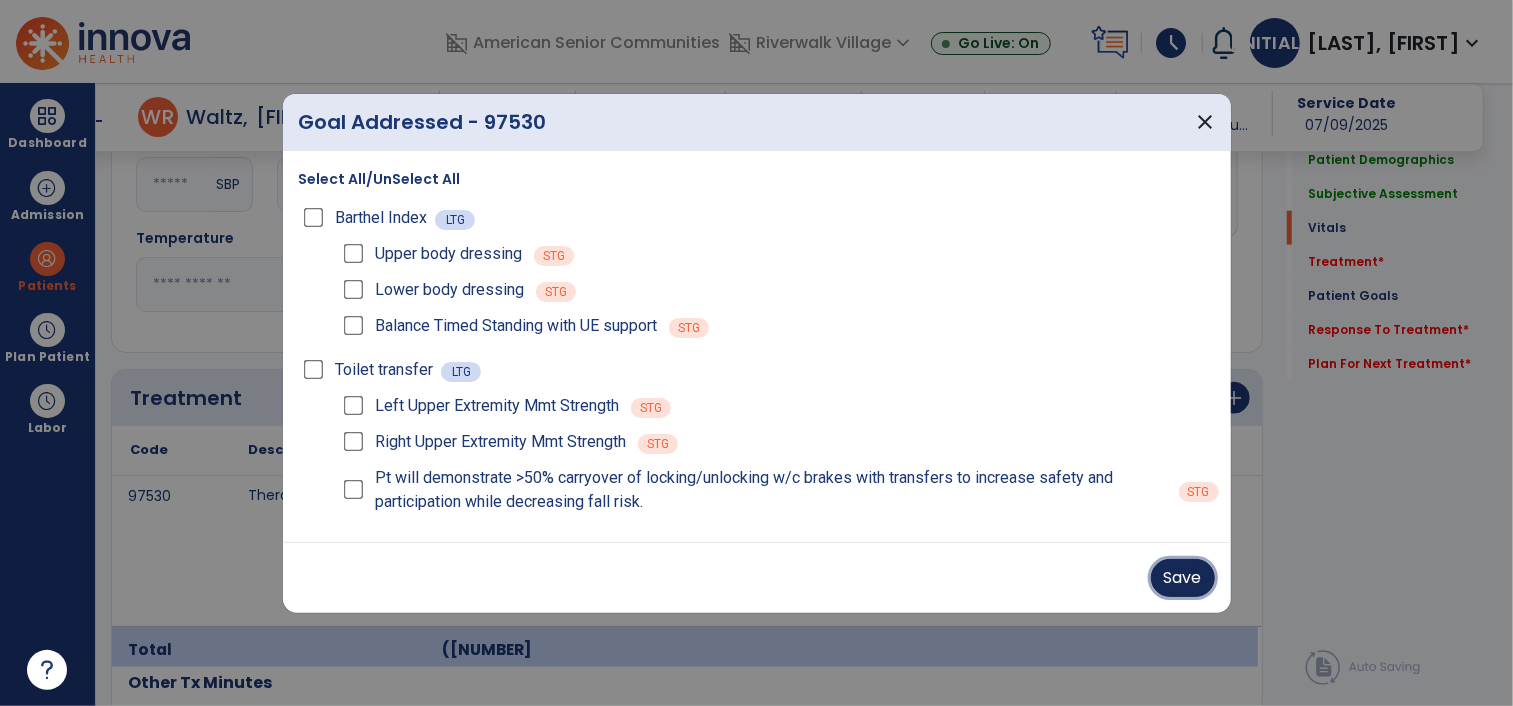 click on "Save" at bounding box center [1183, 578] 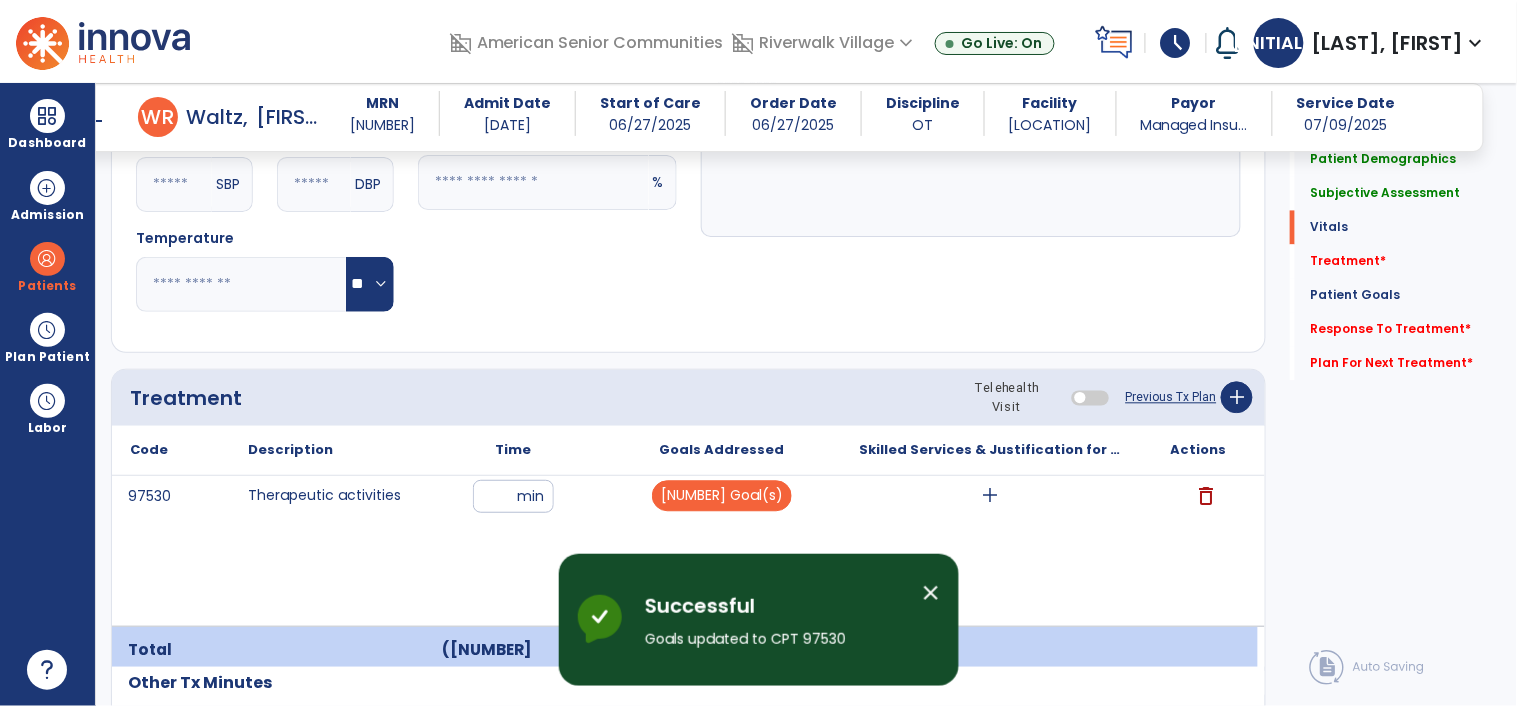 click on "[NUMBER] Therapeutic activities ** min [NUMBER] Goal(s) add delete" at bounding box center (685, 551) 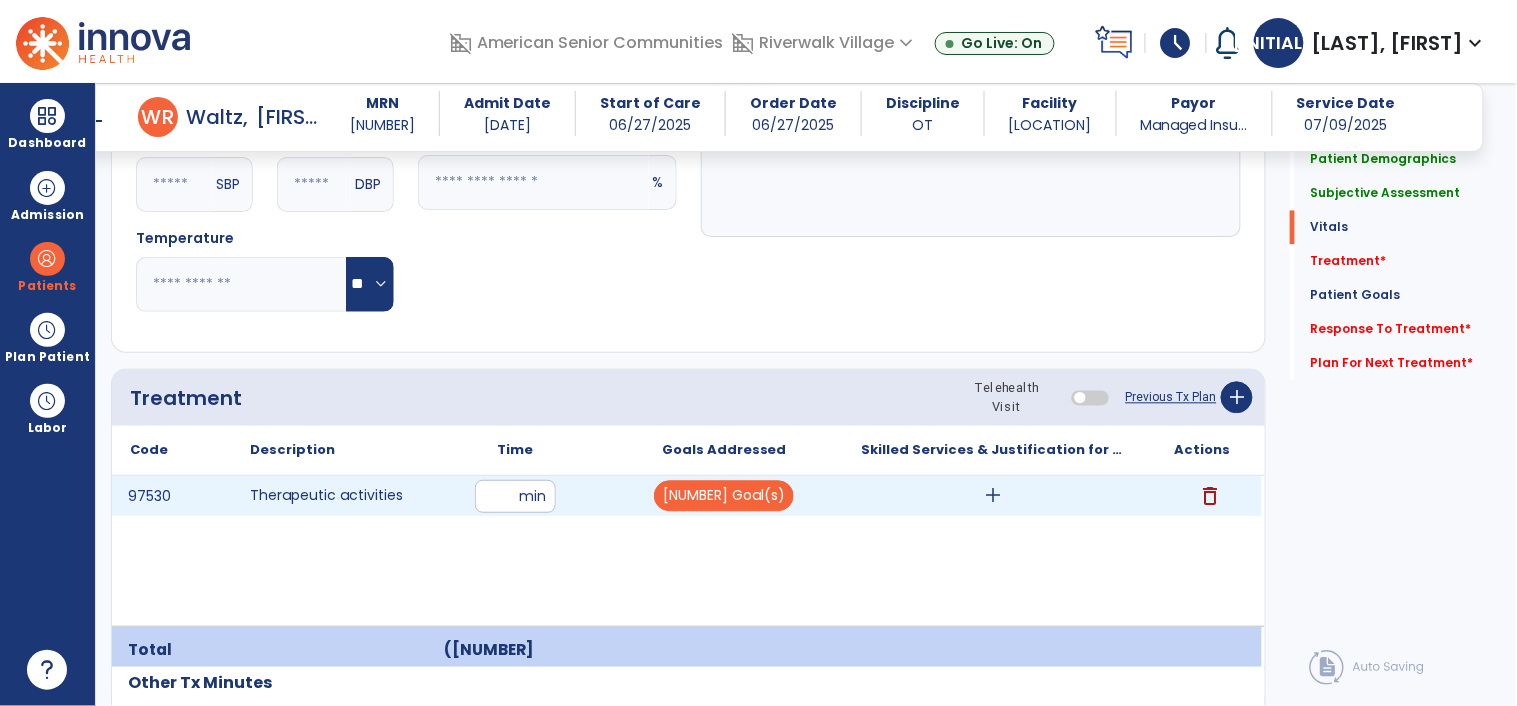 click on "add" at bounding box center [993, 496] 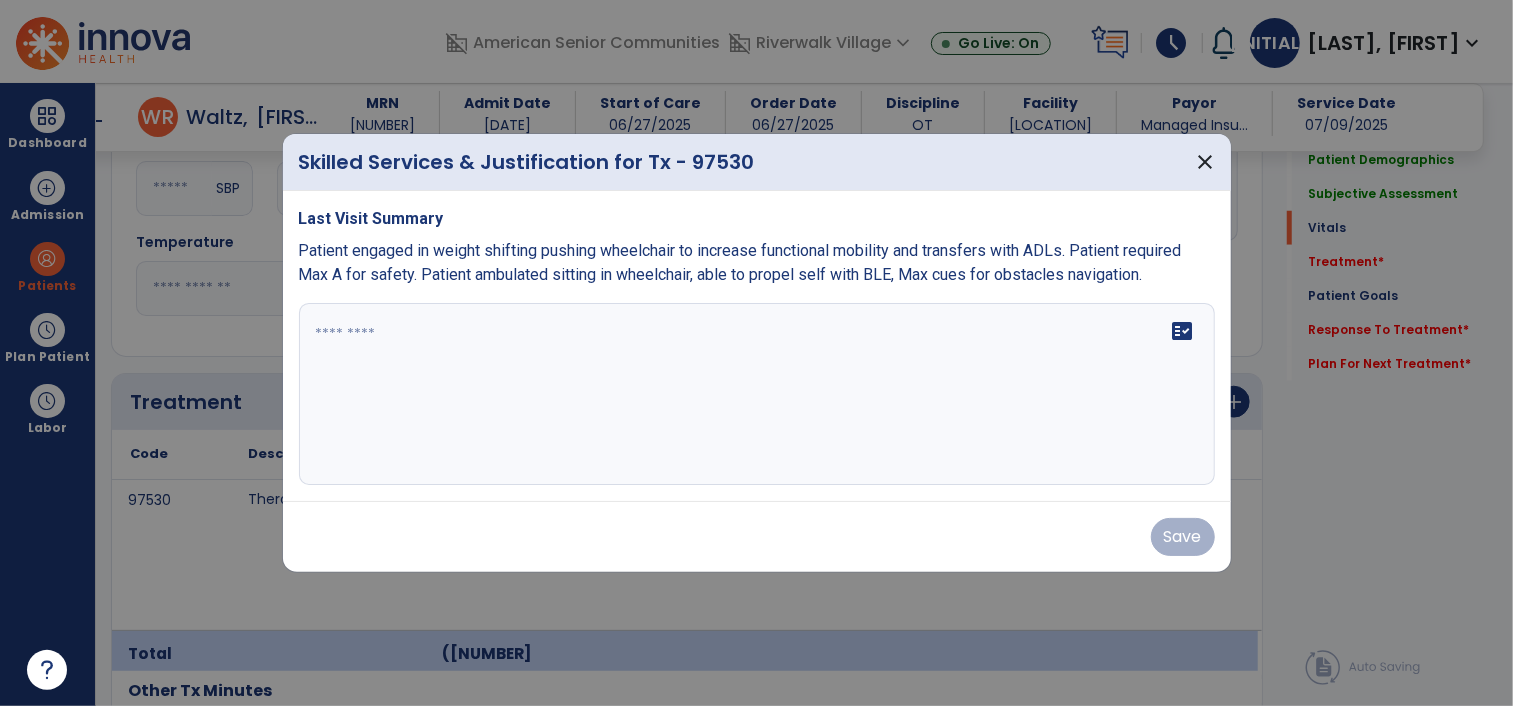 scroll, scrollTop: 1022, scrollLeft: 0, axis: vertical 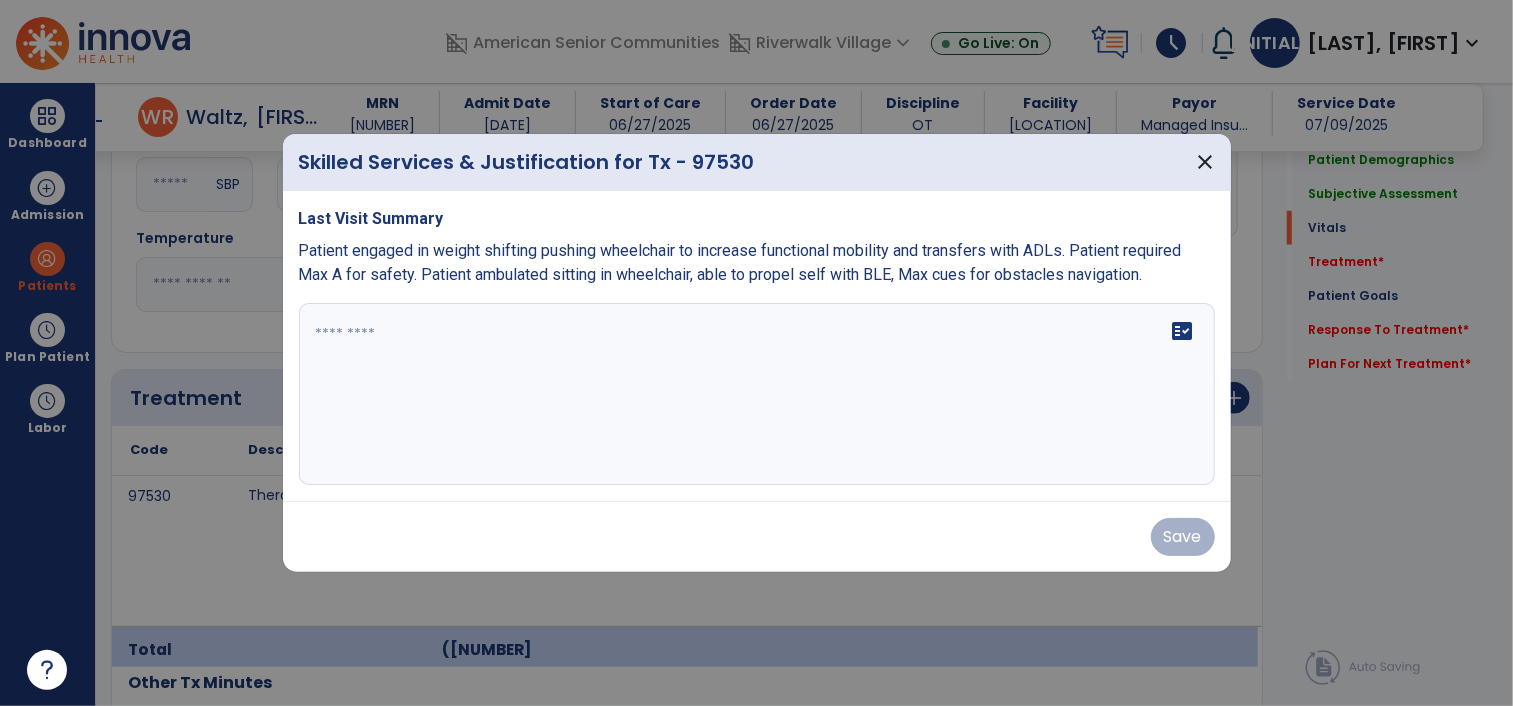 click at bounding box center [753, 394] 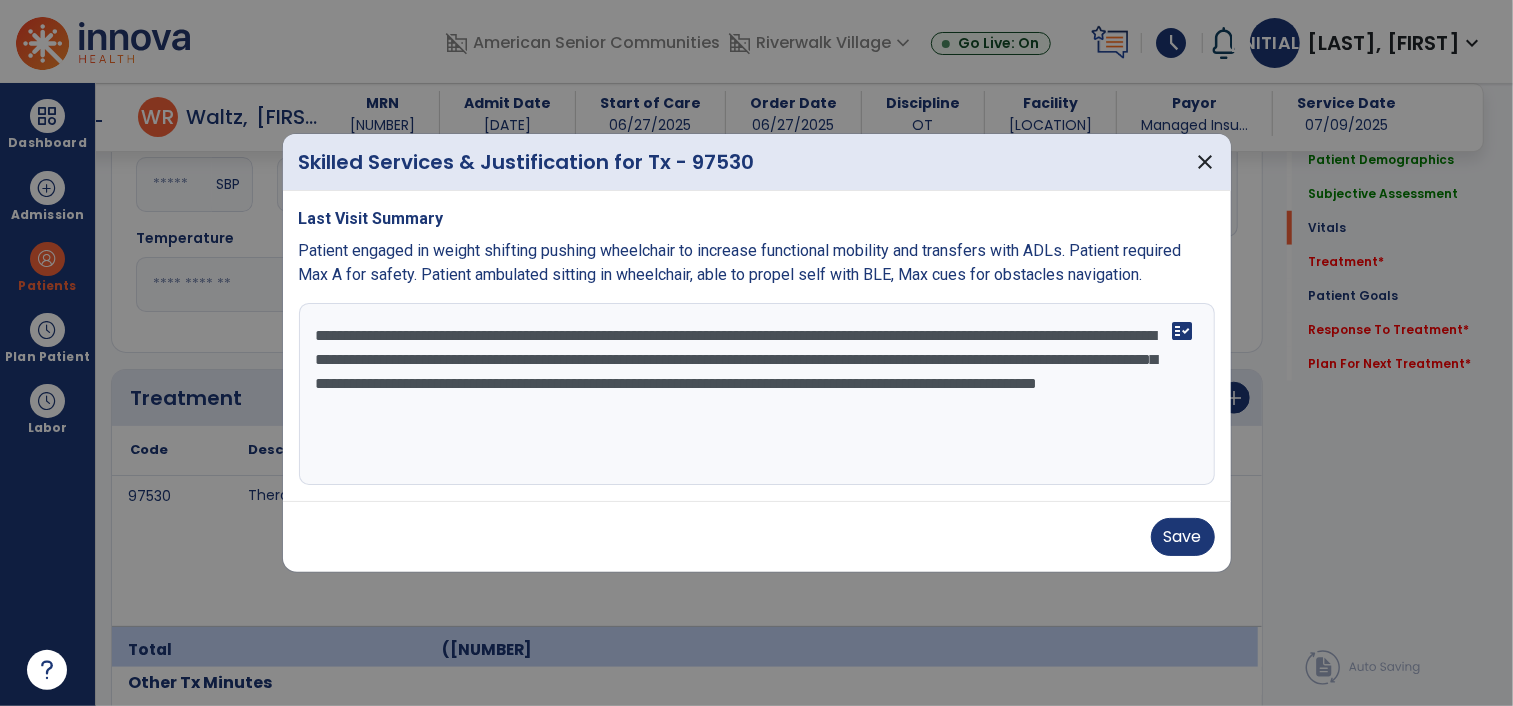 click on "**********" at bounding box center [753, 394] 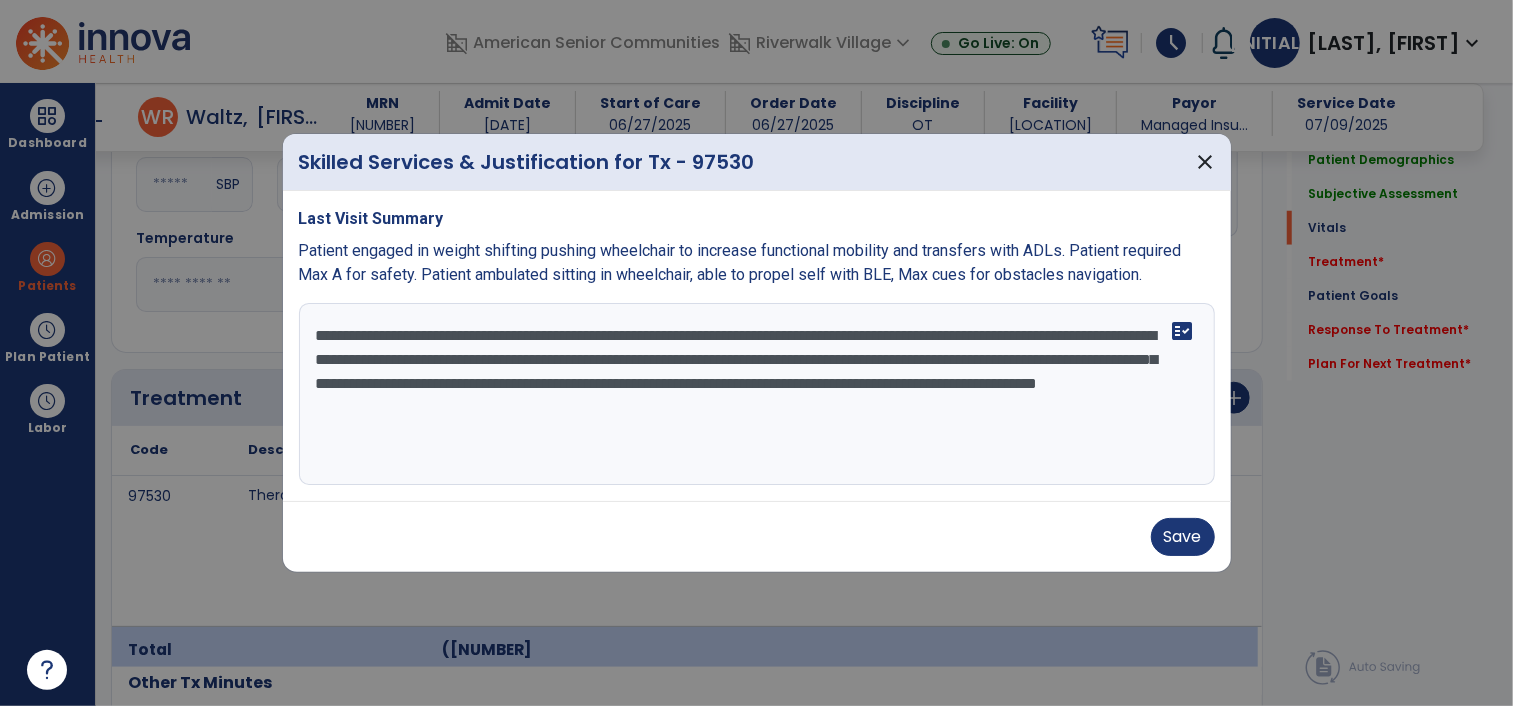 click on "**********" at bounding box center [753, 394] 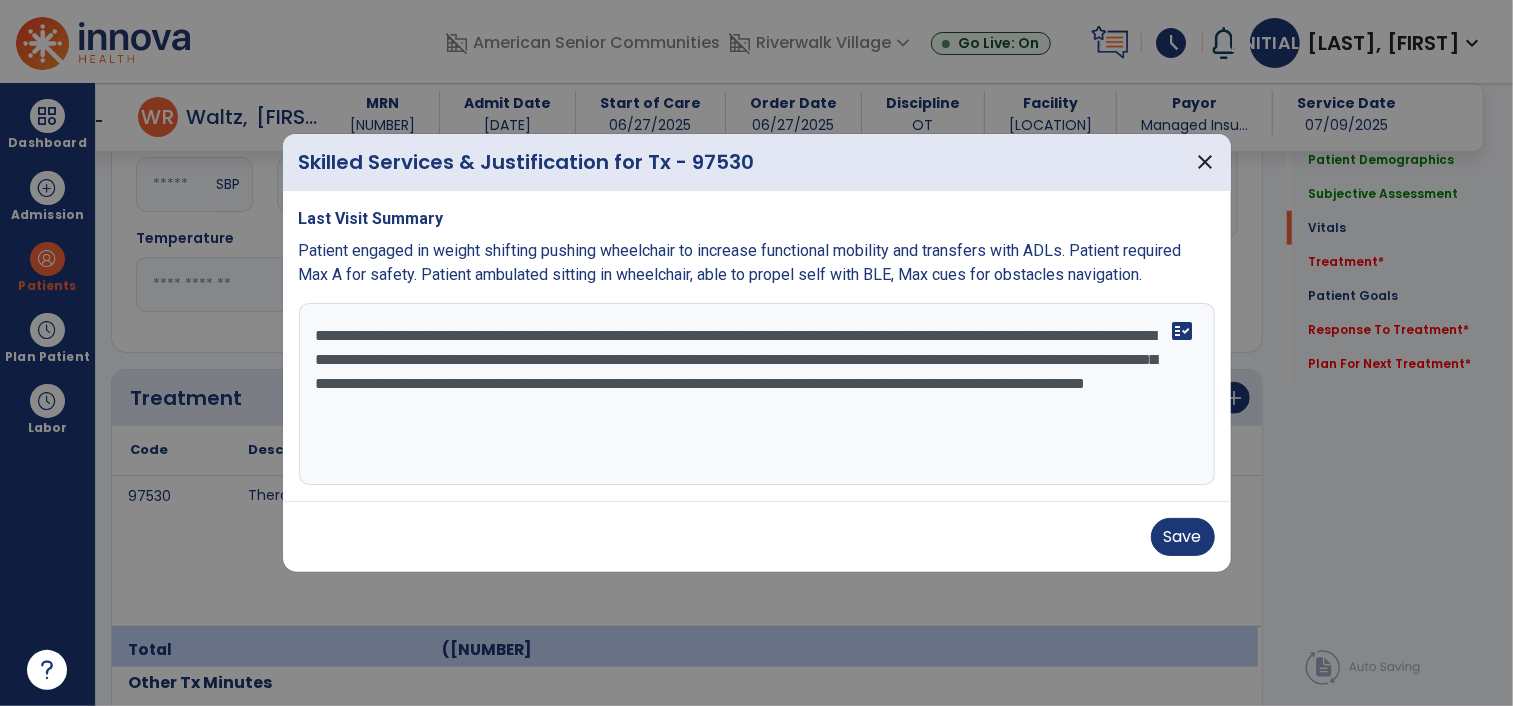scroll, scrollTop: 20, scrollLeft: 0, axis: vertical 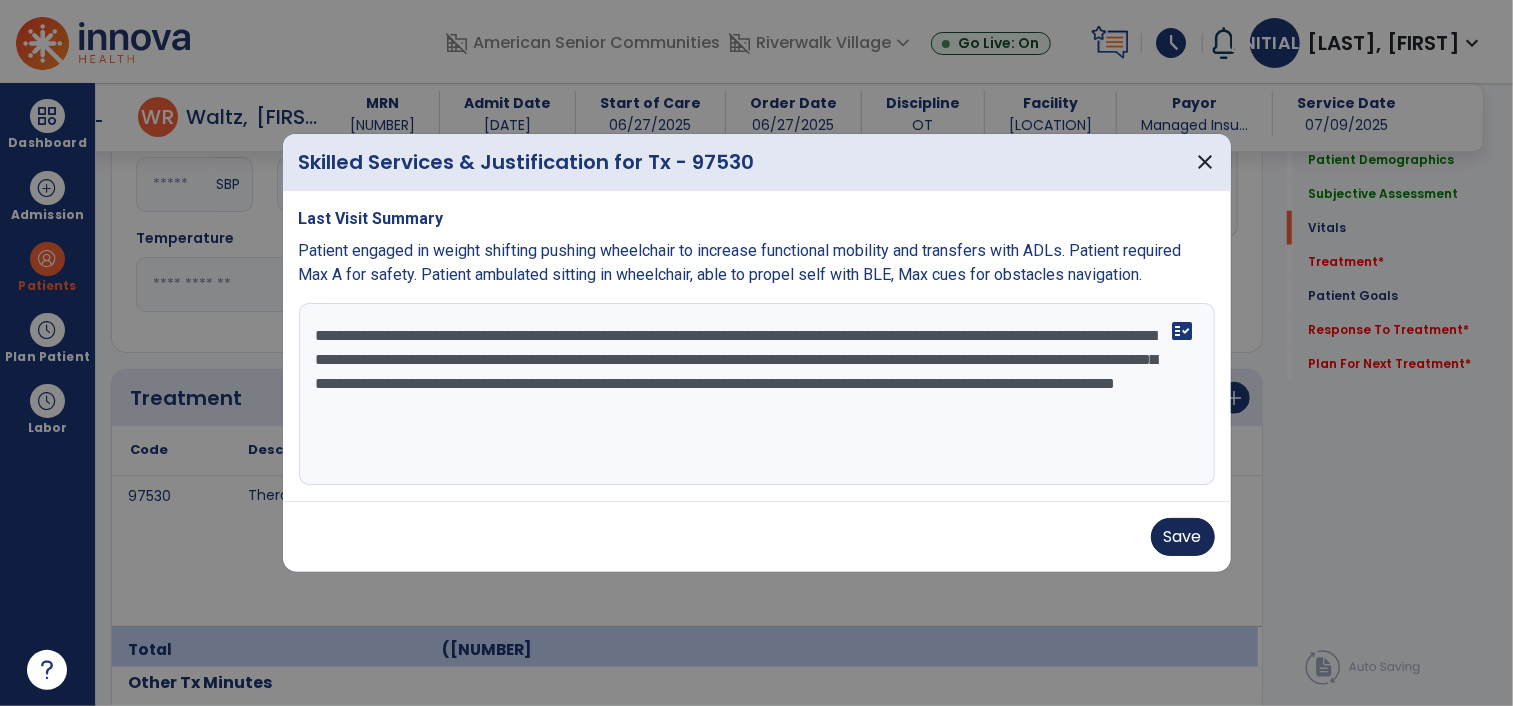 type on "**********" 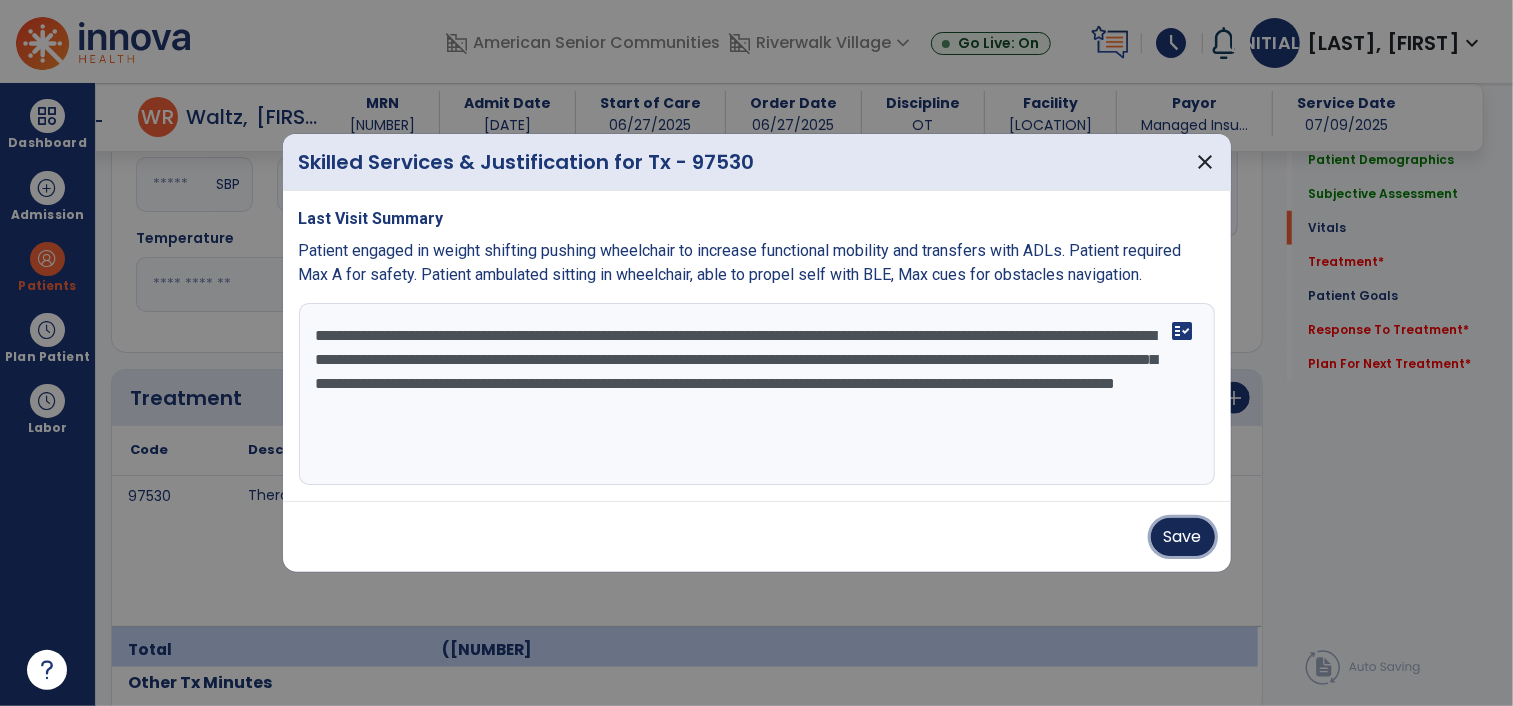 click on "Save" at bounding box center (1183, 537) 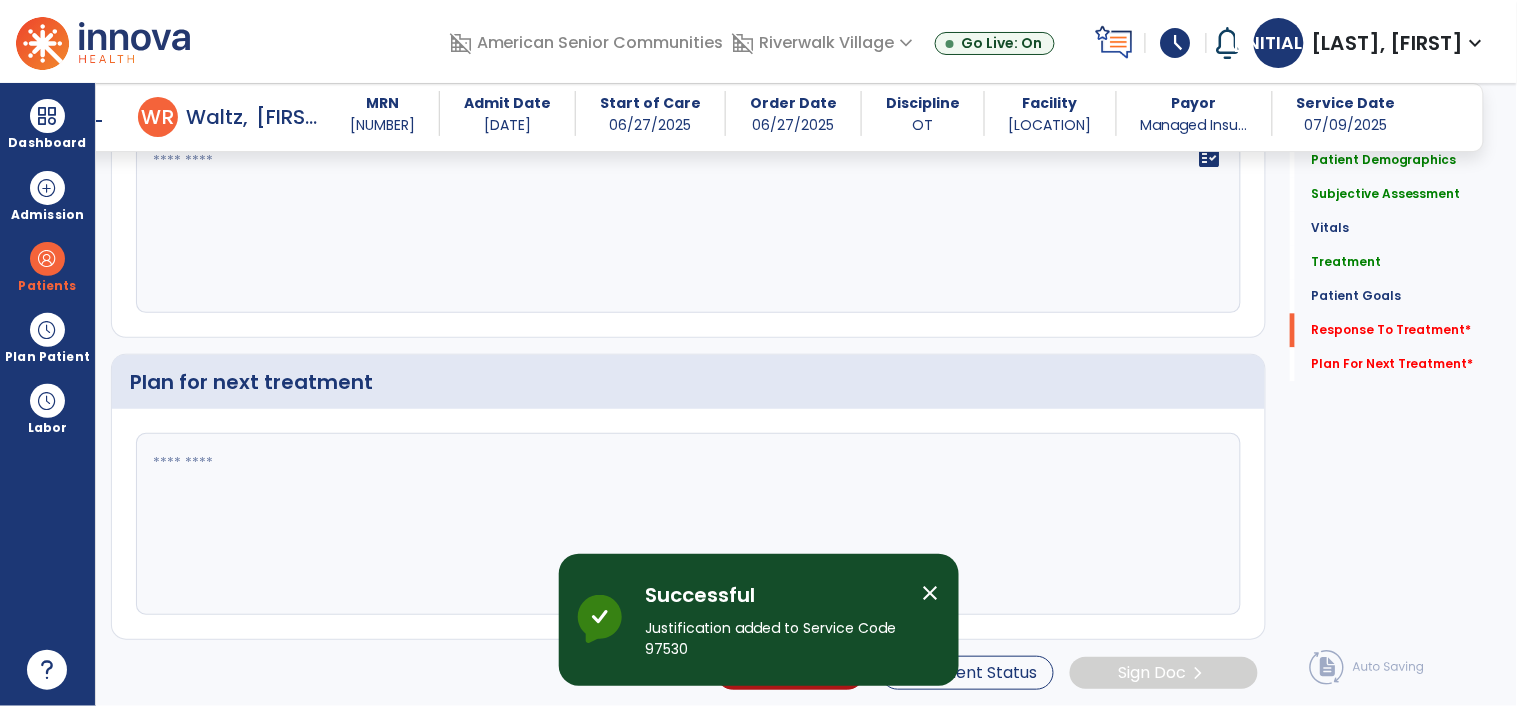 scroll, scrollTop: 3053, scrollLeft: 0, axis: vertical 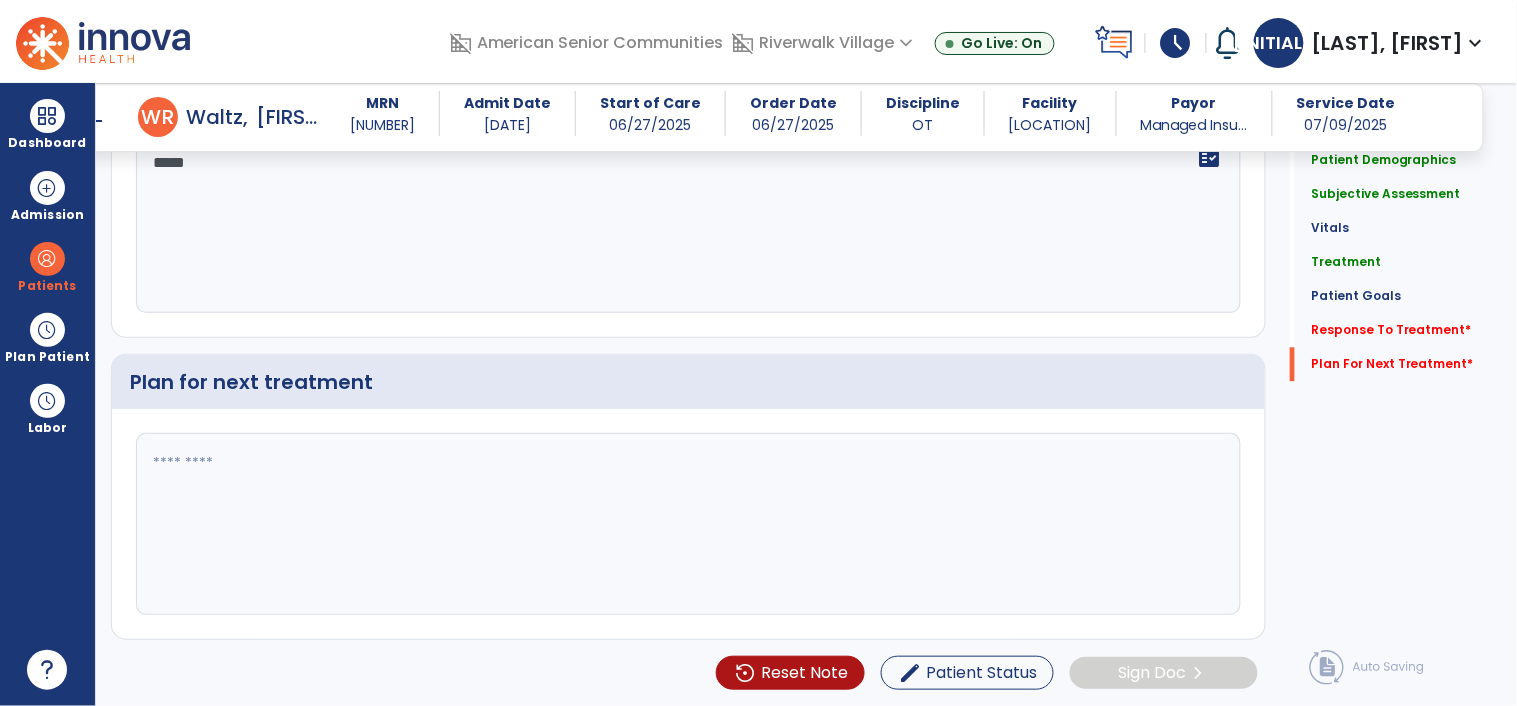 type on "*****" 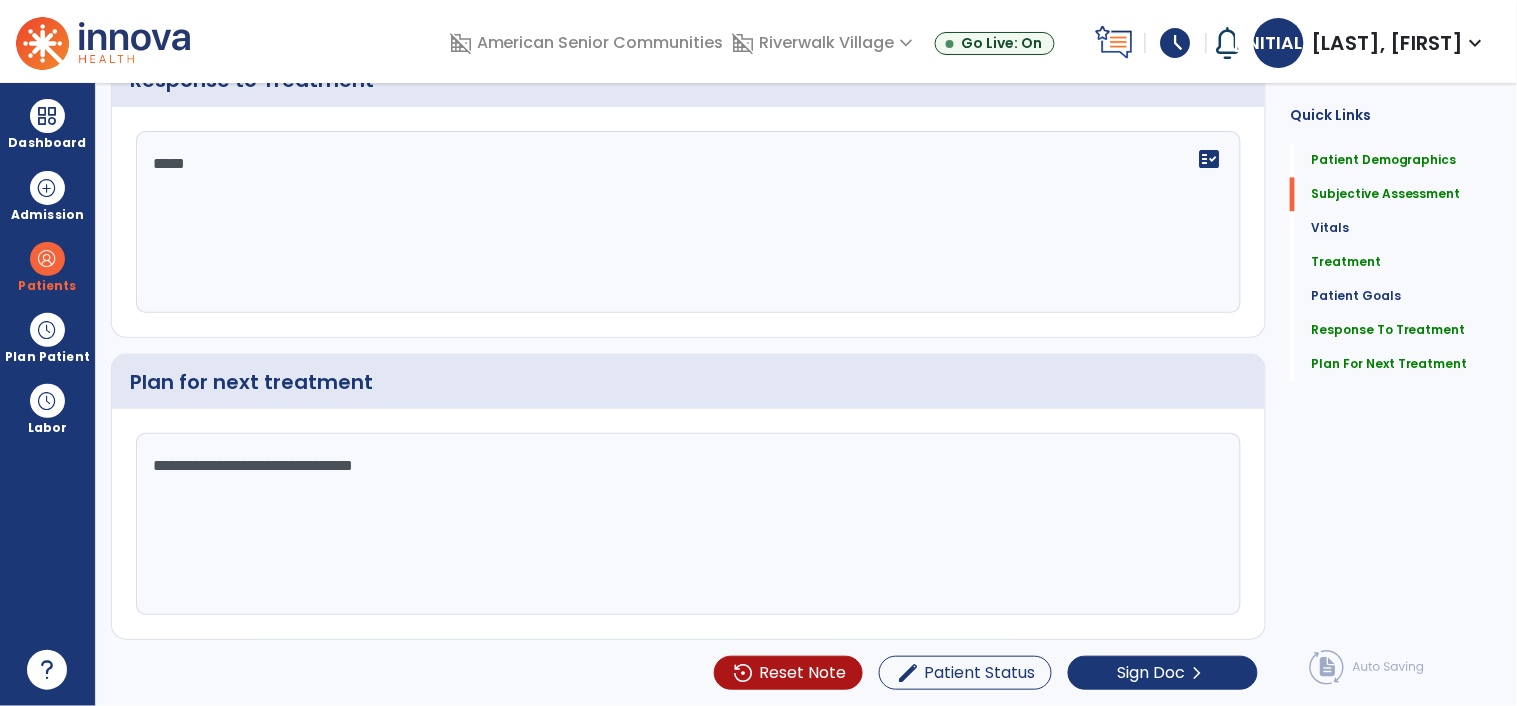 scroll, scrollTop: 0, scrollLeft: 0, axis: both 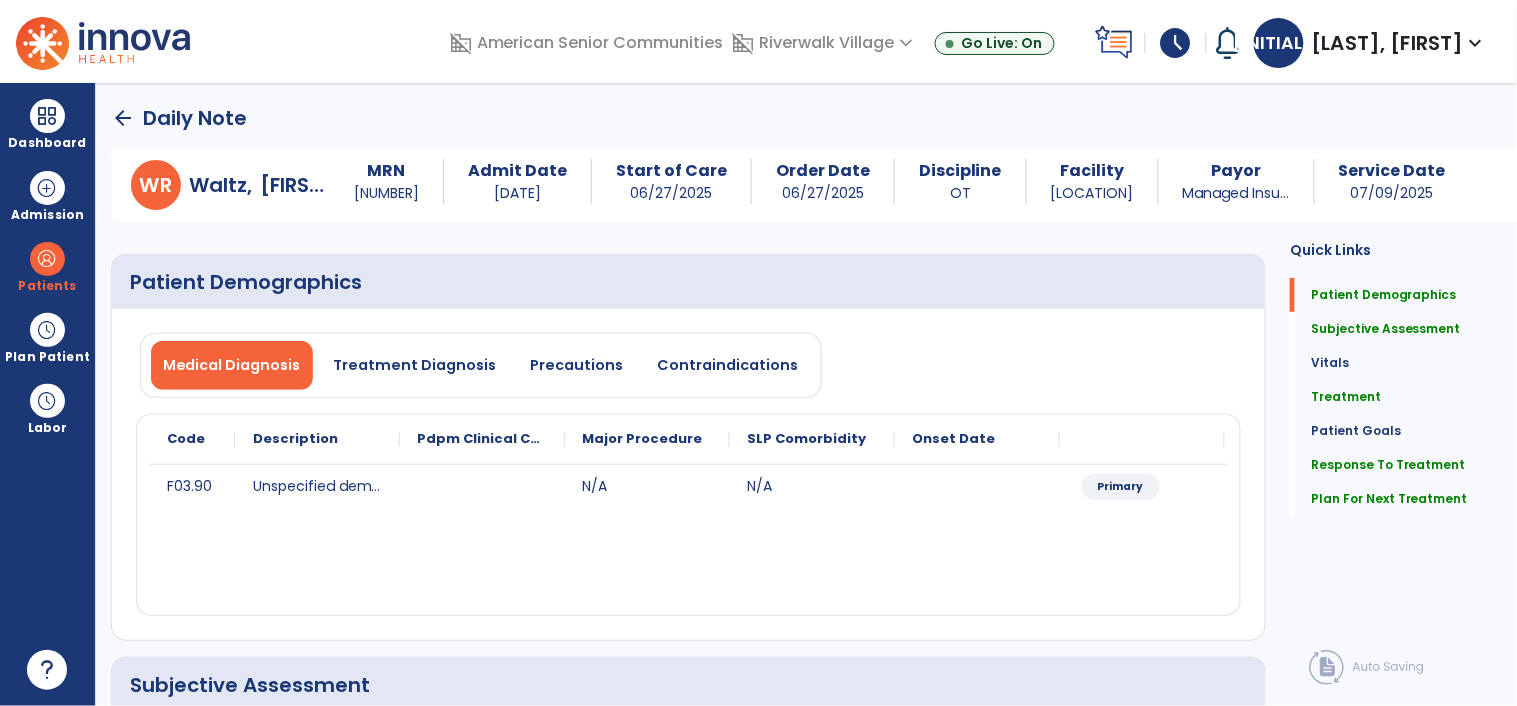 type on "**********" 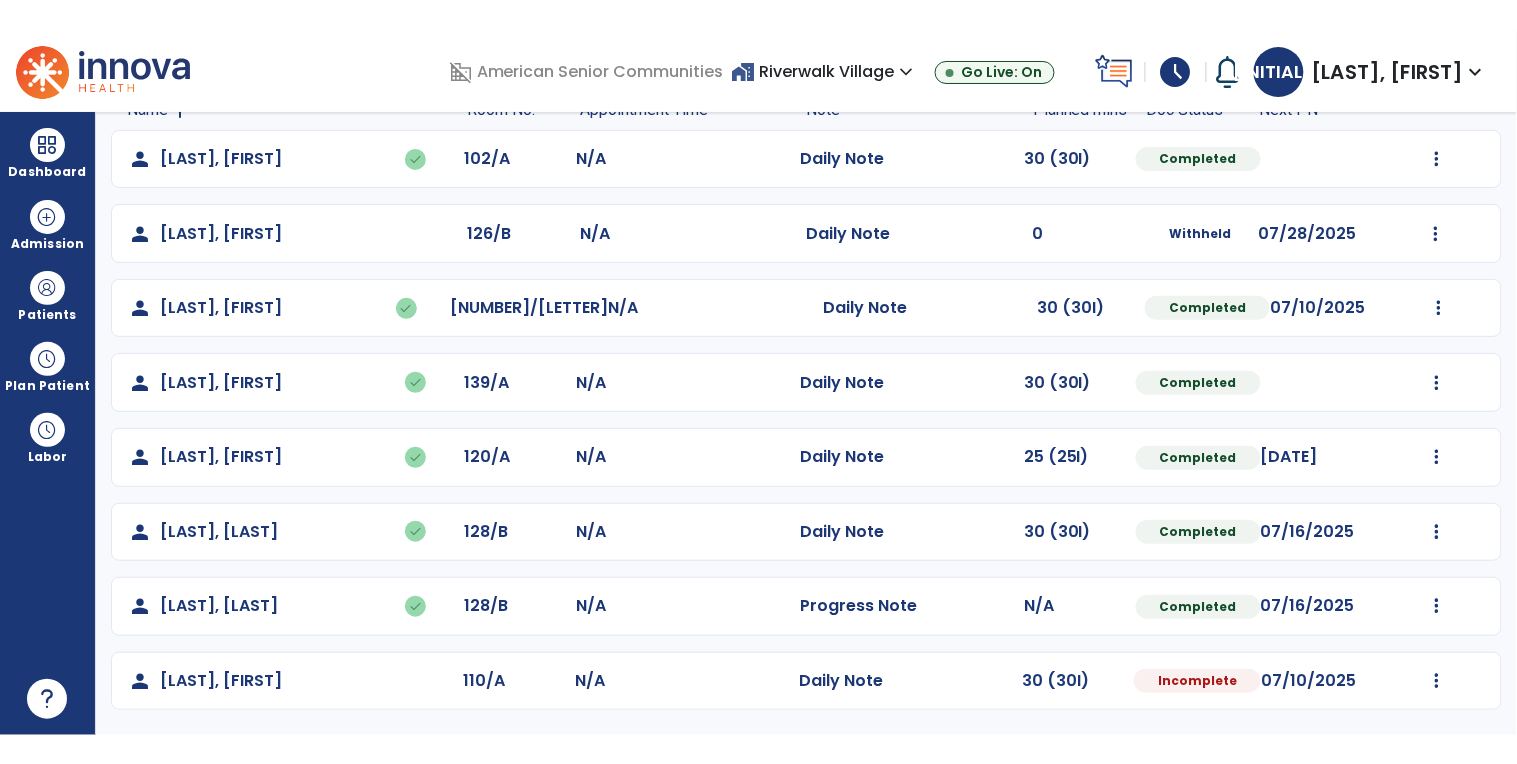 scroll, scrollTop: 0, scrollLeft: 0, axis: both 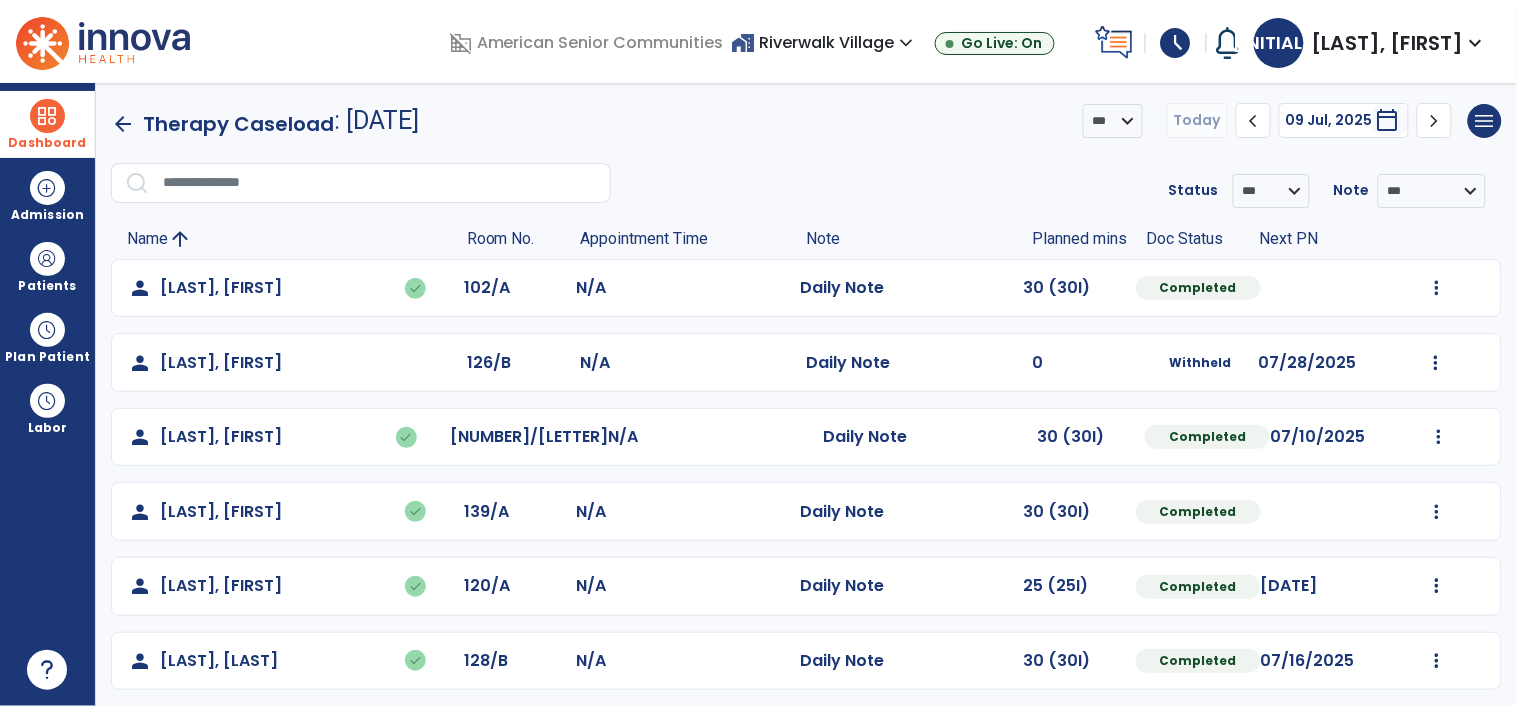 click at bounding box center (47, 116) 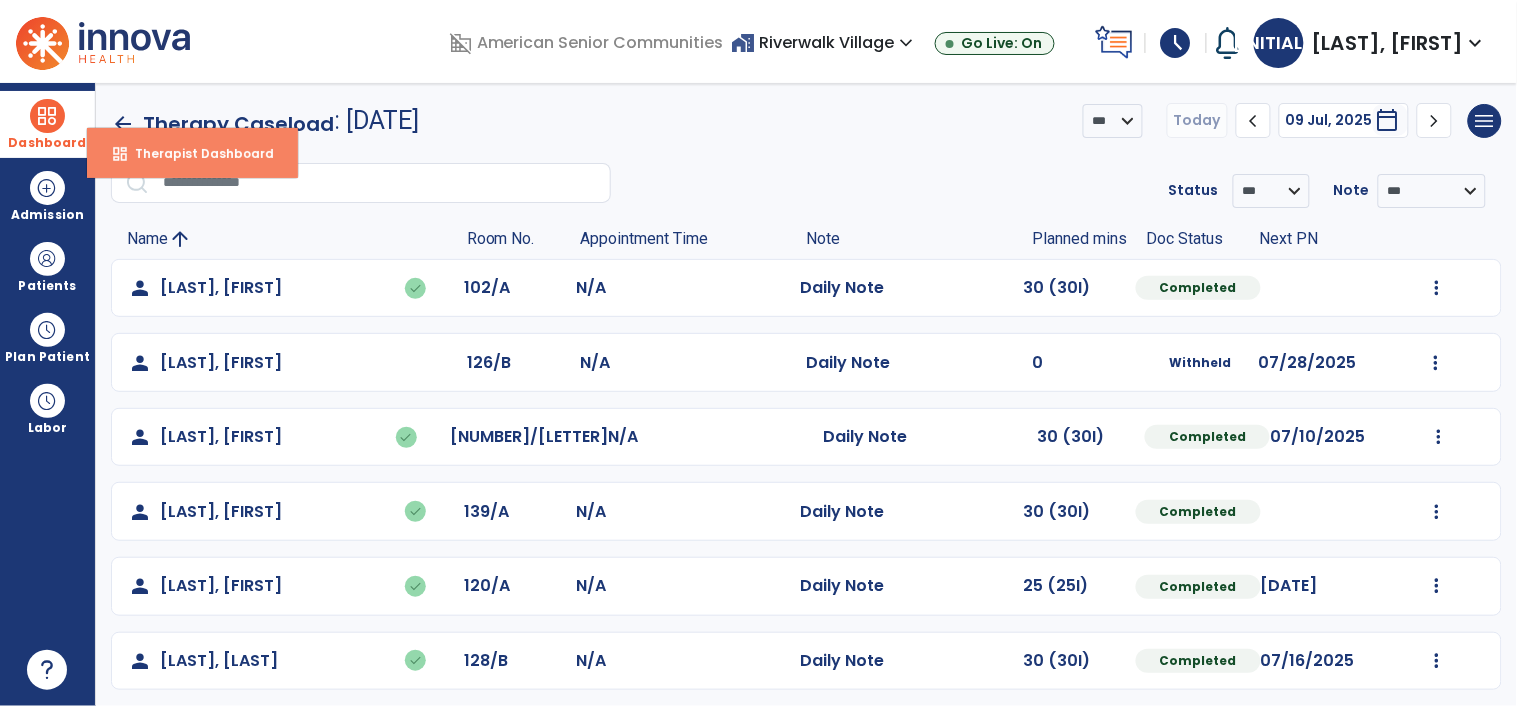 click on "dashboard  Therapist Dashboard" at bounding box center [192, 153] 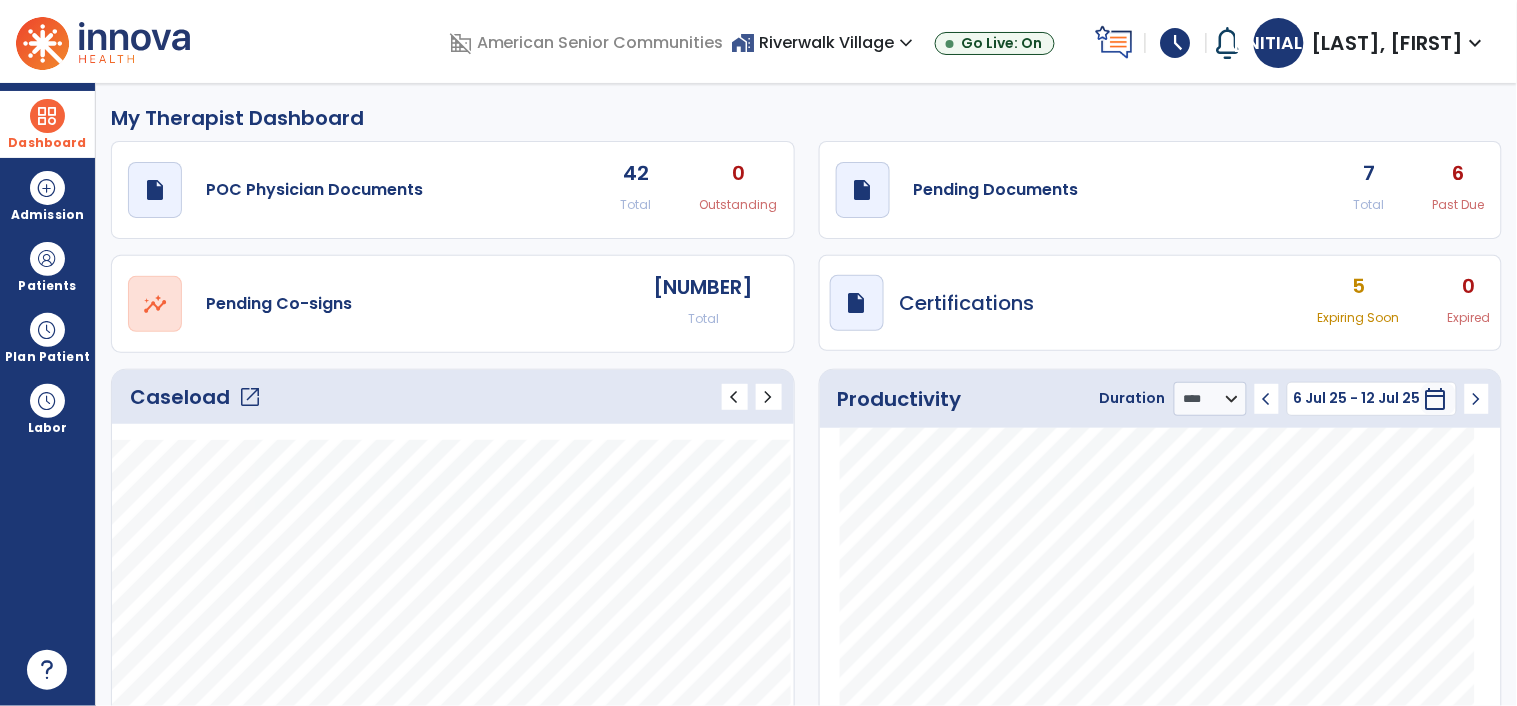 click on "[LAST], [FIRST]" at bounding box center (1388, 43) 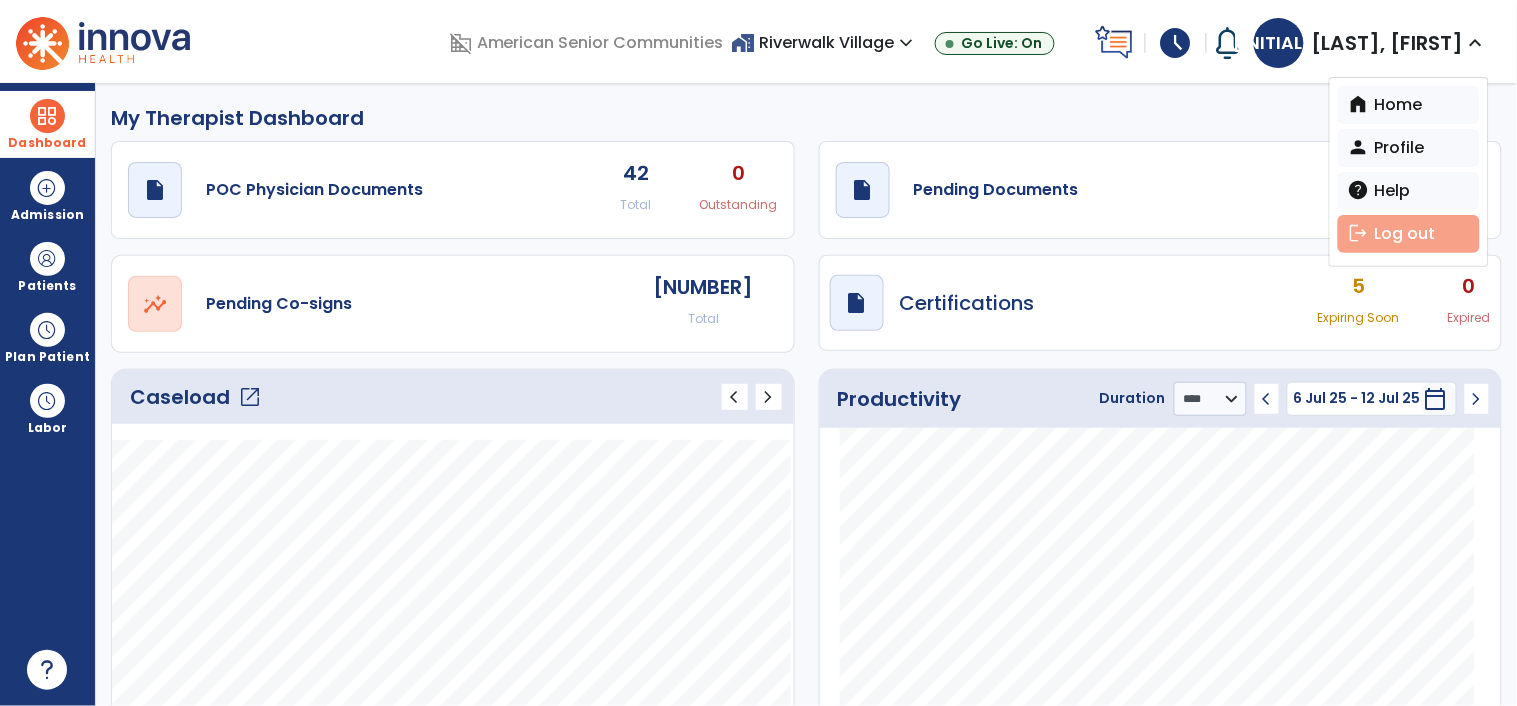 click on "logout   Log out" at bounding box center [1409, 234] 